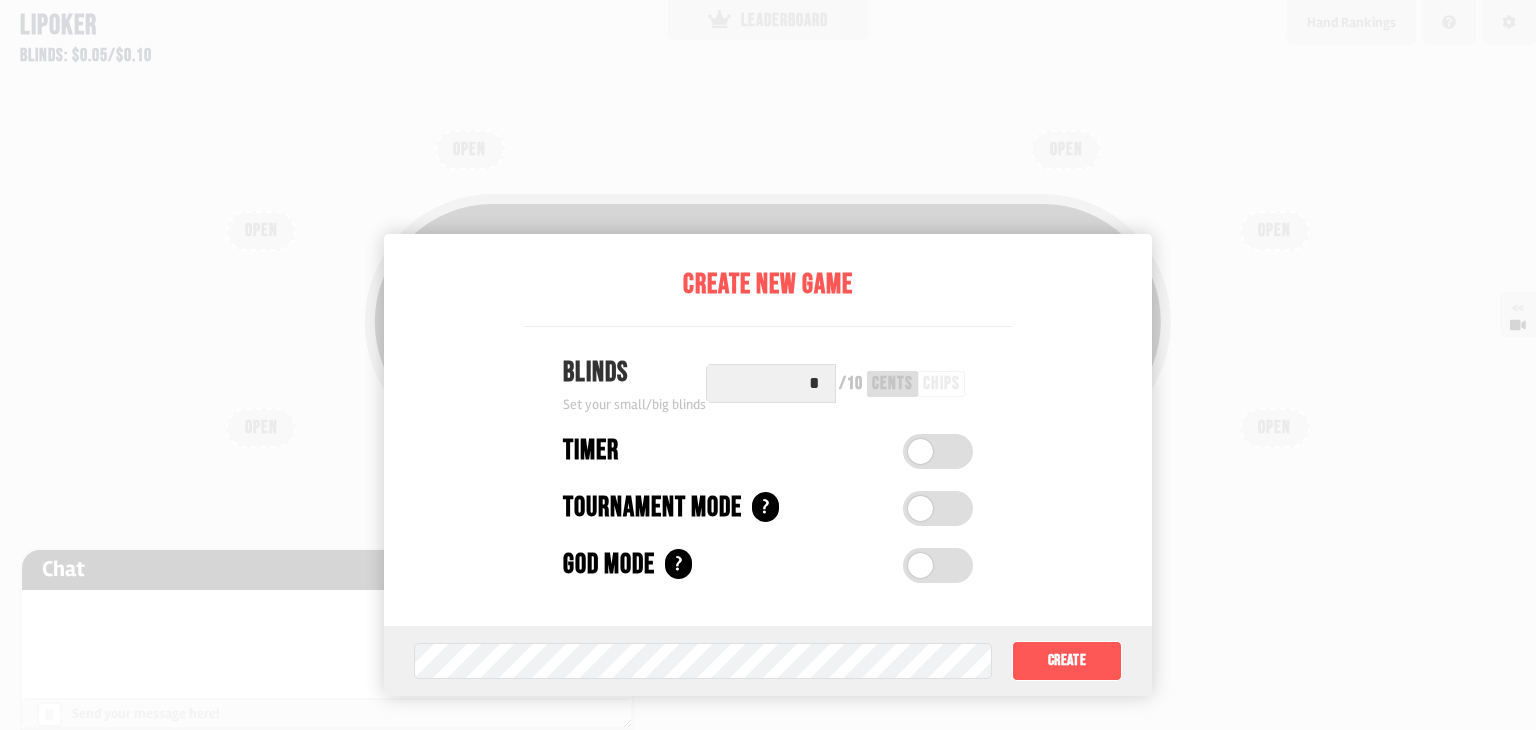 scroll, scrollTop: 0, scrollLeft: 0, axis: both 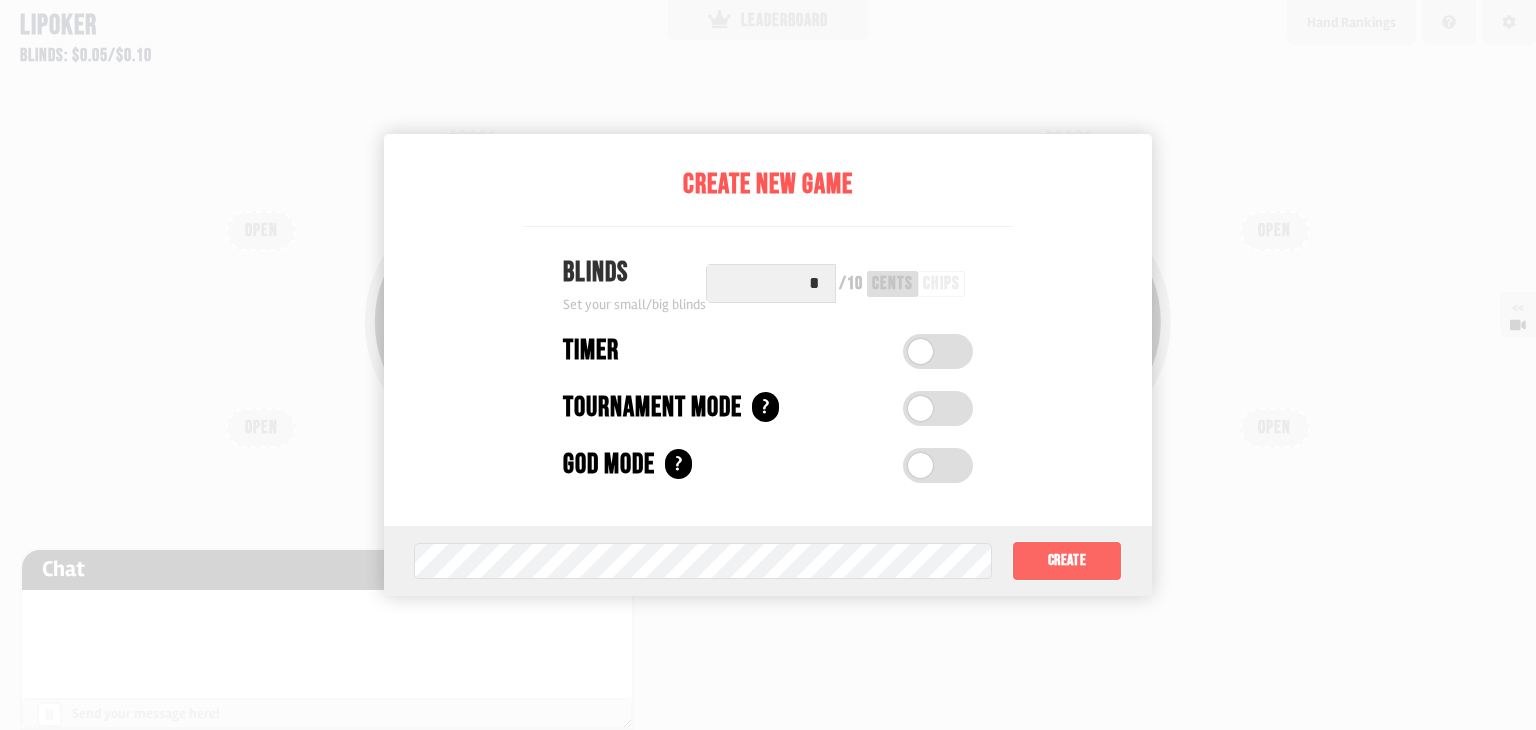 click on "Create" at bounding box center [1067, 561] 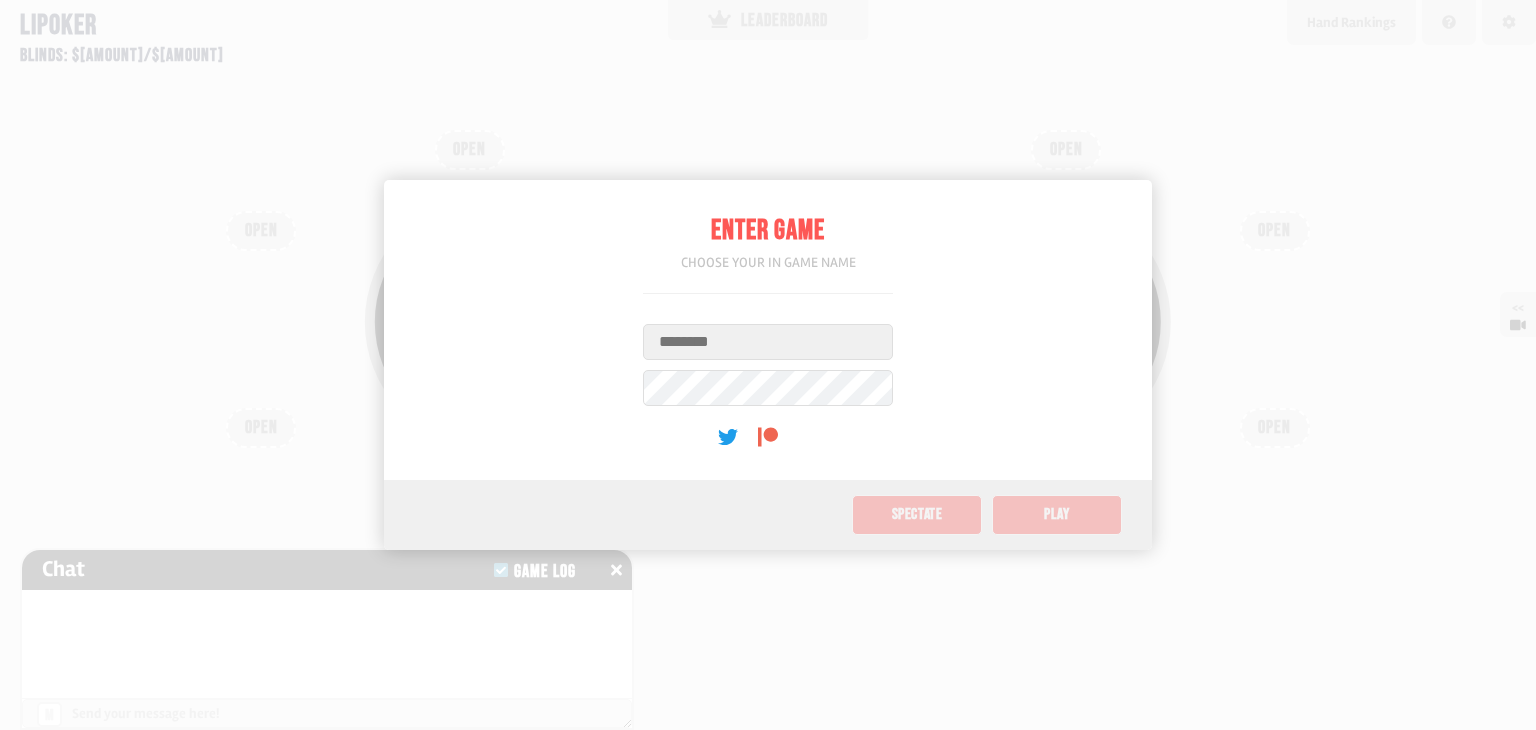 scroll, scrollTop: 0, scrollLeft: 0, axis: both 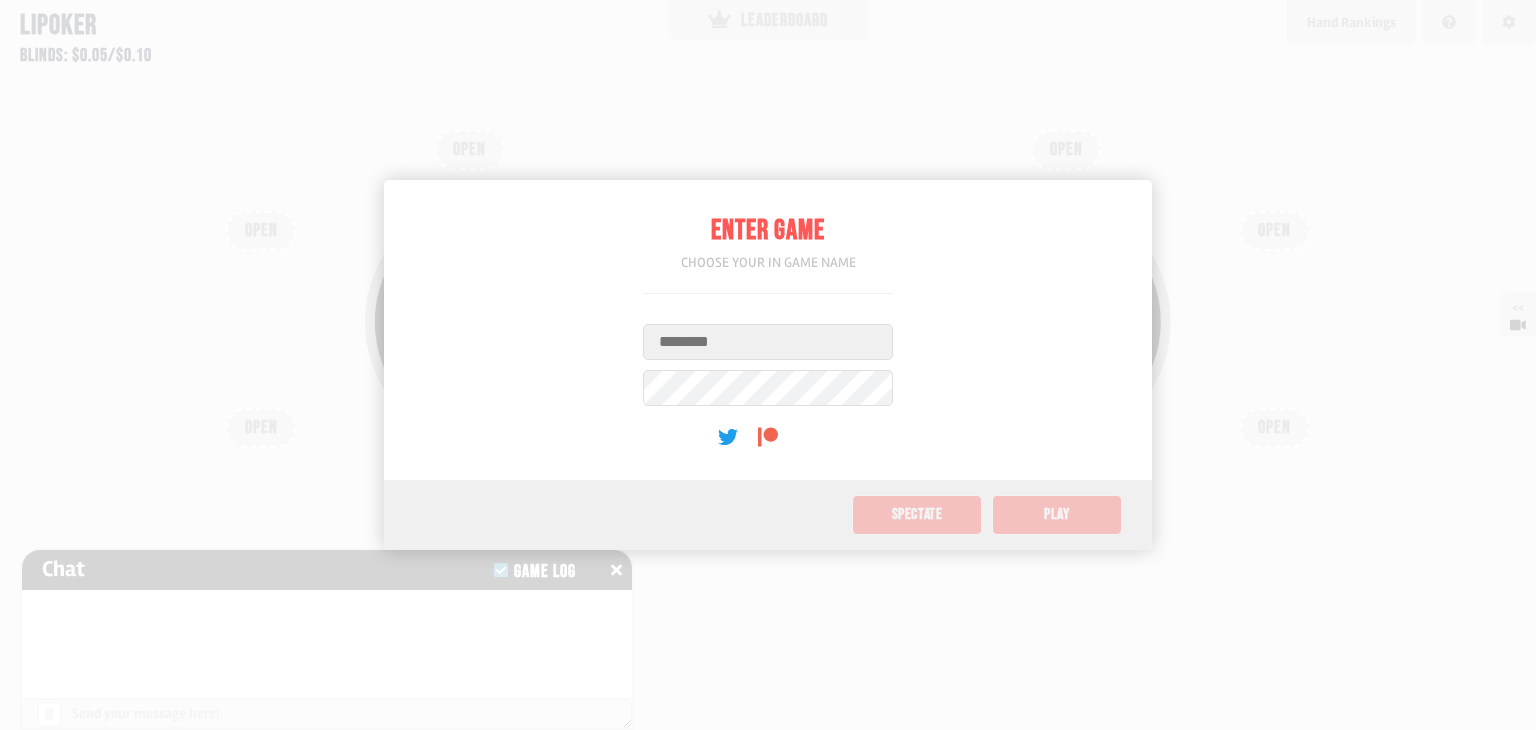 type on "*****" 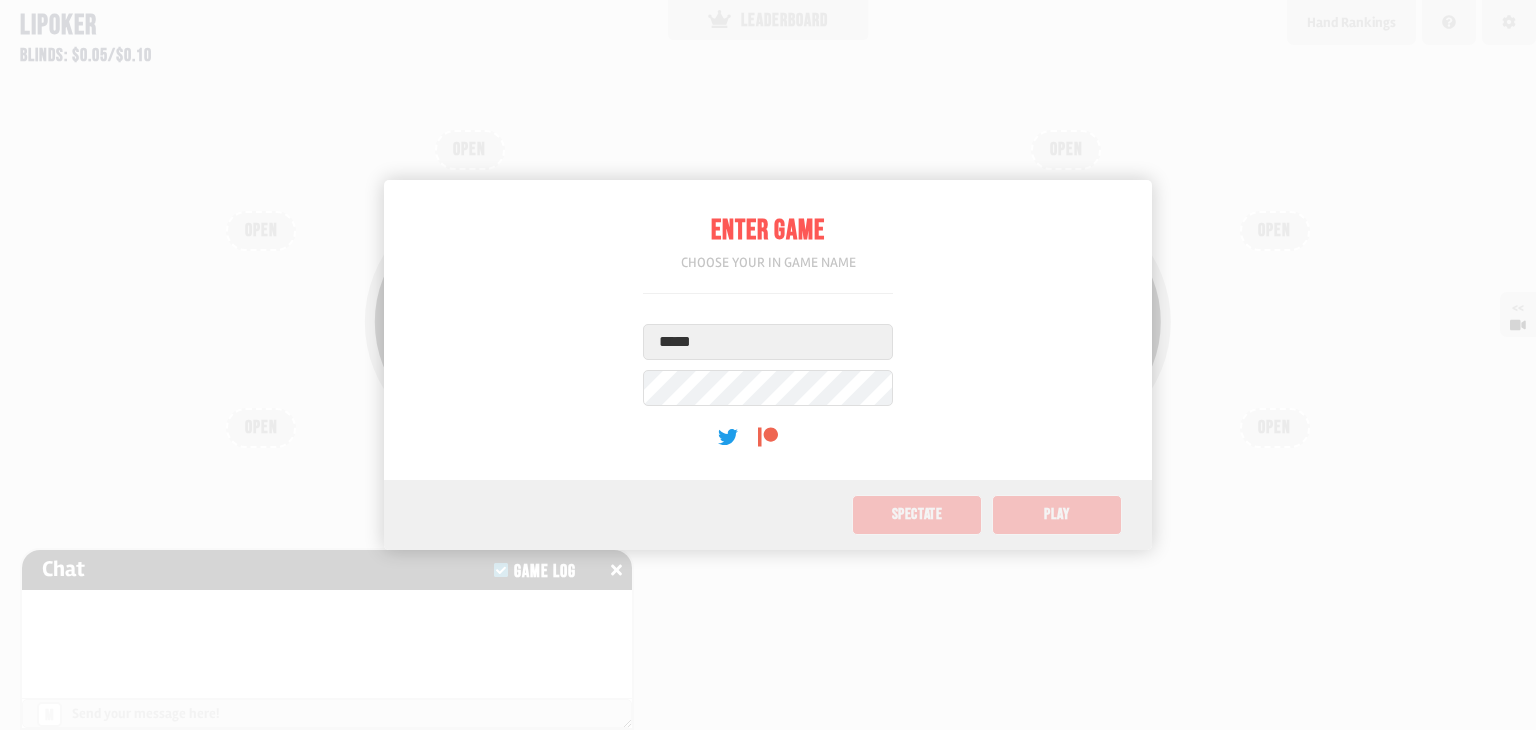 click on "*****" at bounding box center [768, 342] 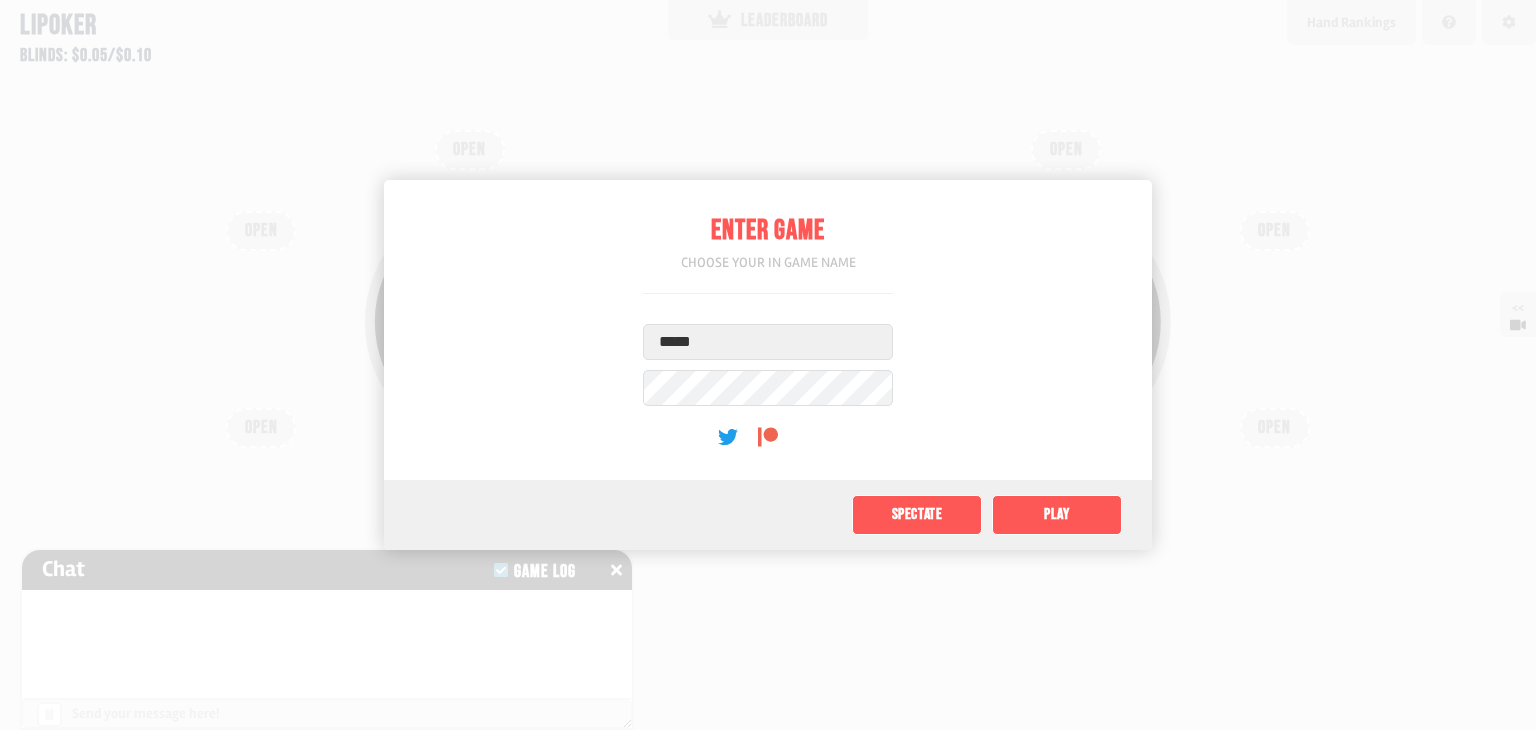 drag, startPoint x: 1014, startPoint y: 341, endPoint x: 628, endPoint y: 63, distance: 475.68896 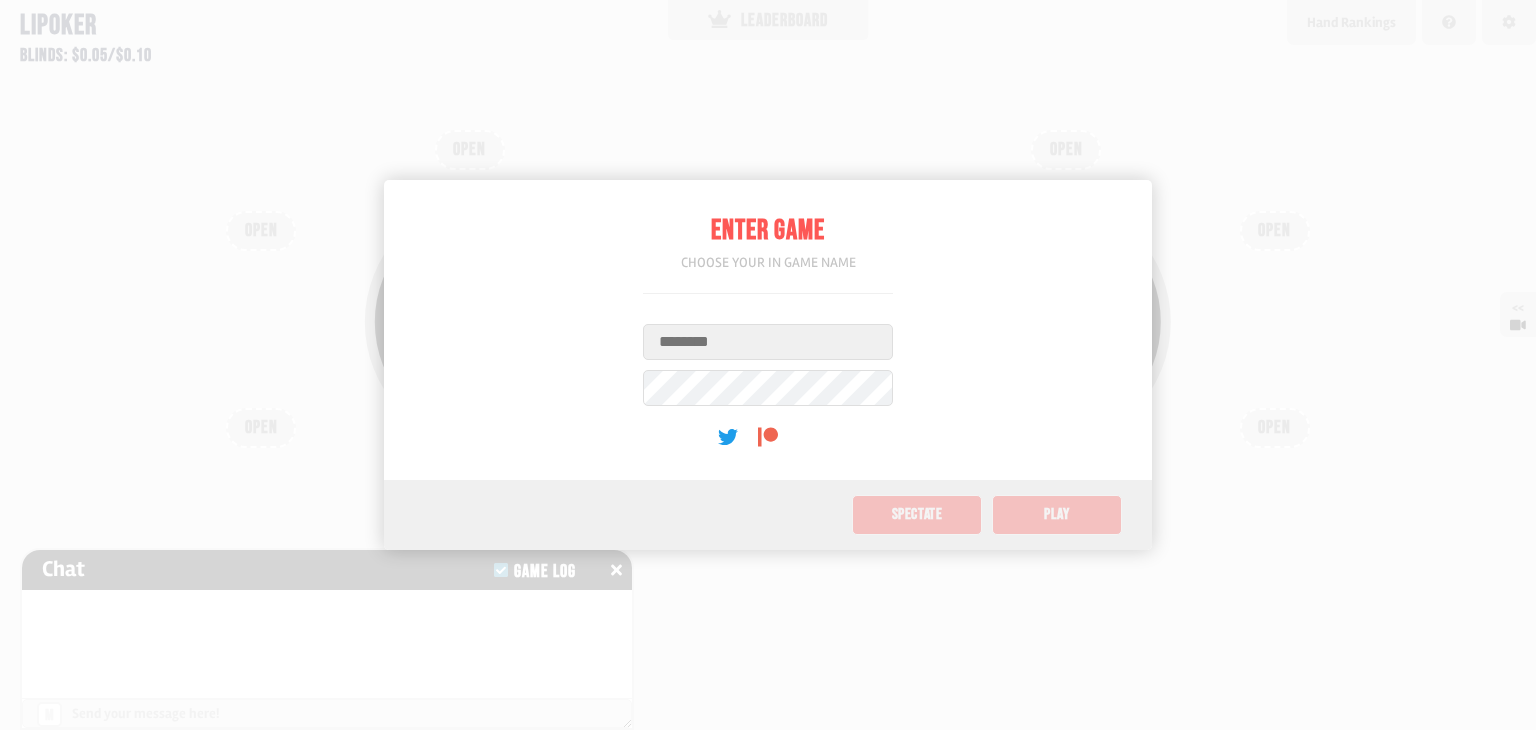 scroll, scrollTop: 0, scrollLeft: 0, axis: both 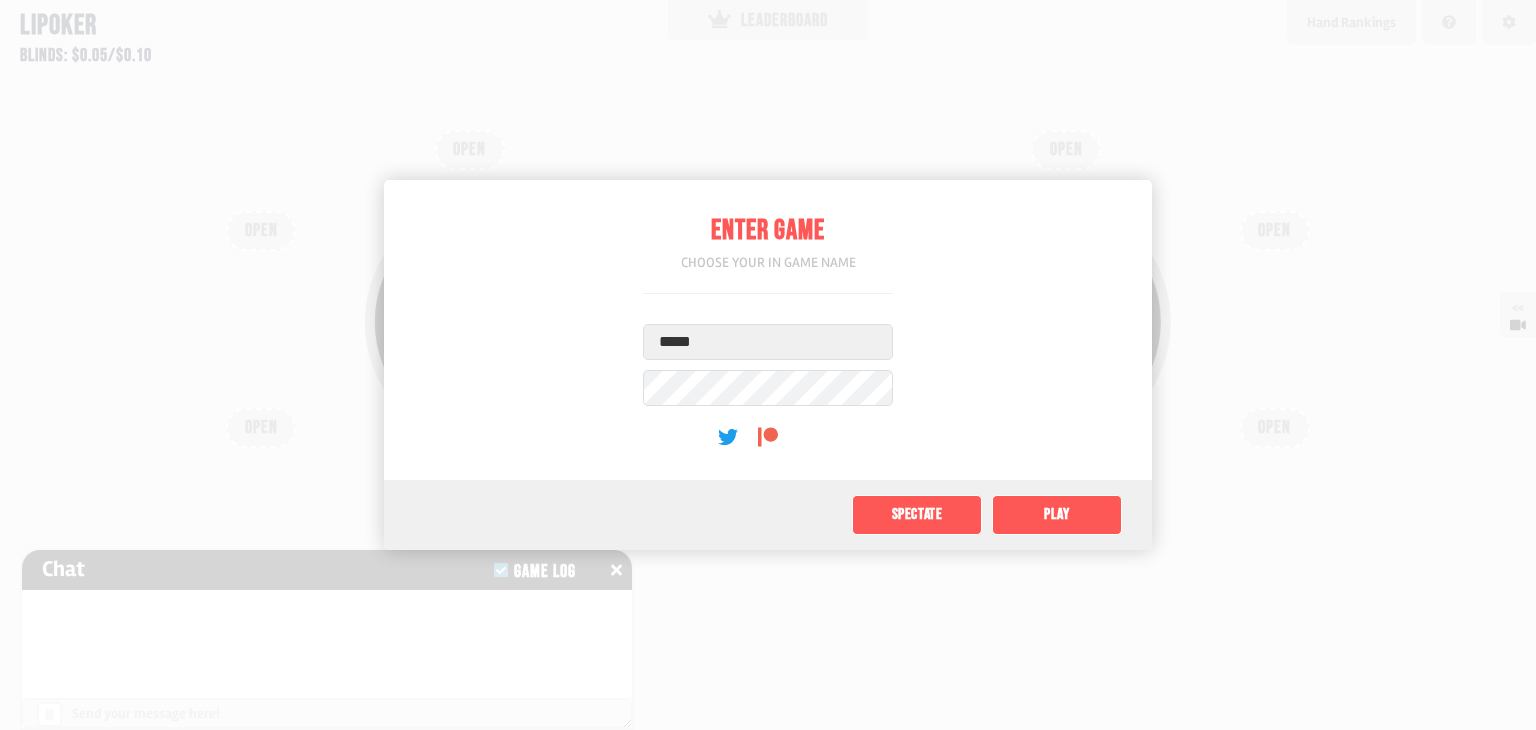 click on "Spectate Play" at bounding box center [768, 515] 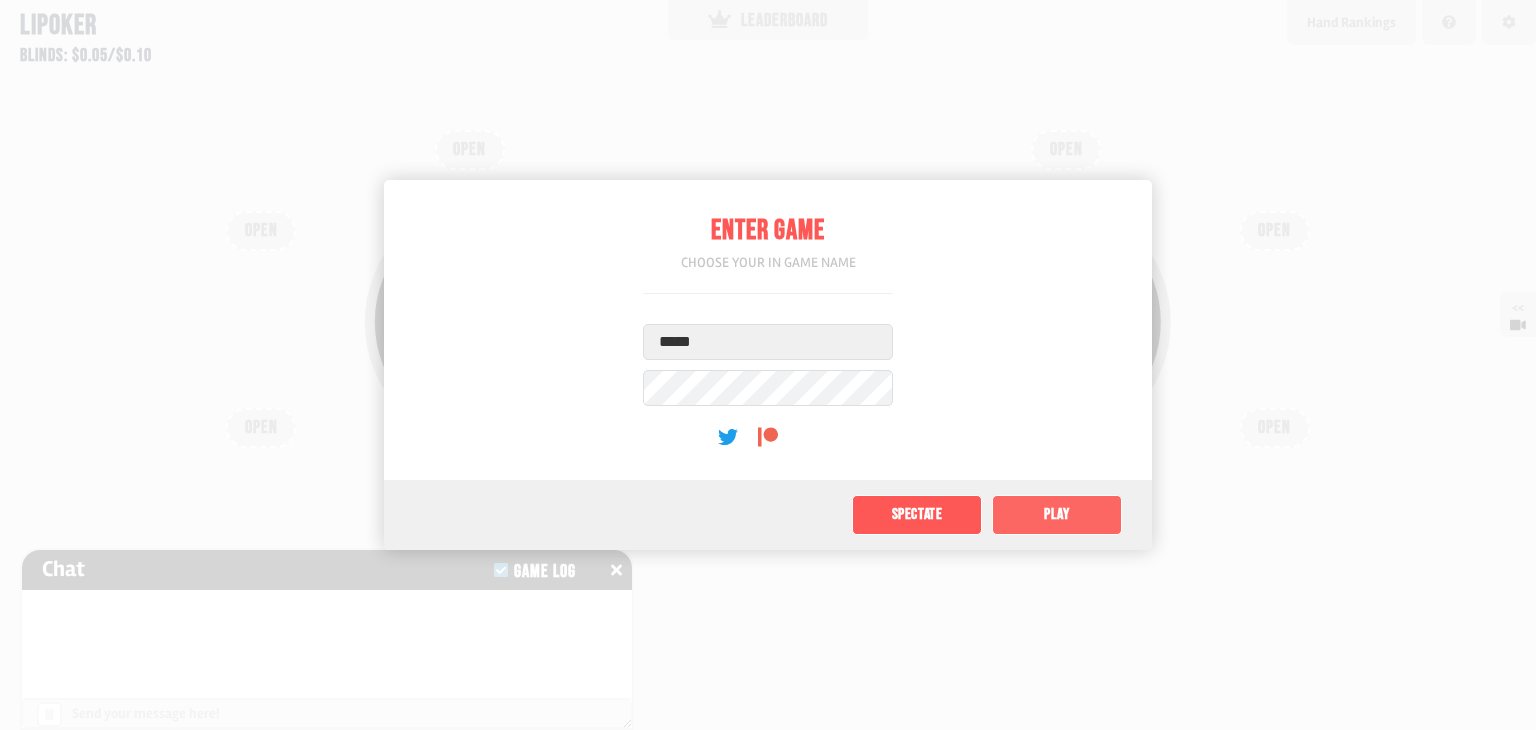 click on "Play" 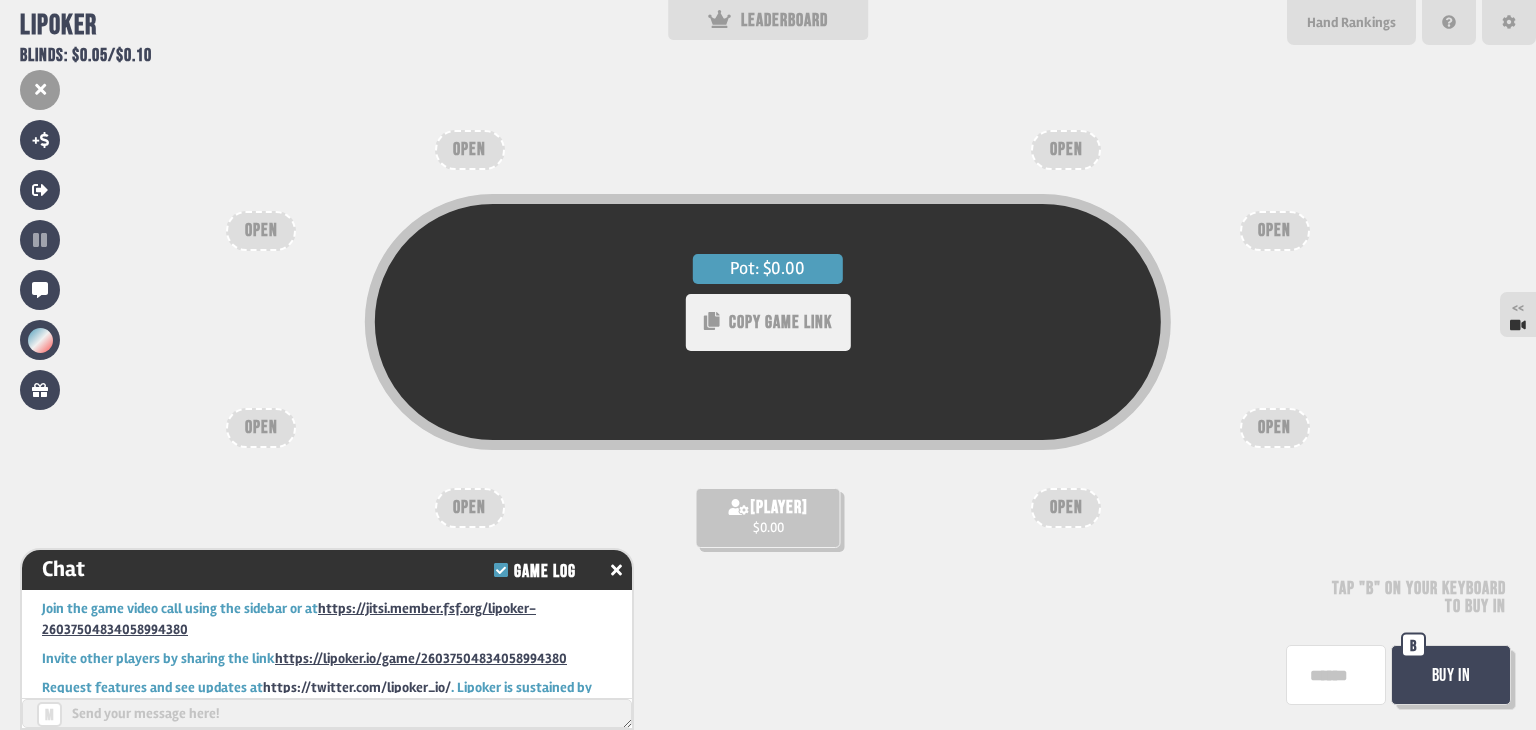 scroll, scrollTop: 32, scrollLeft: 0, axis: vertical 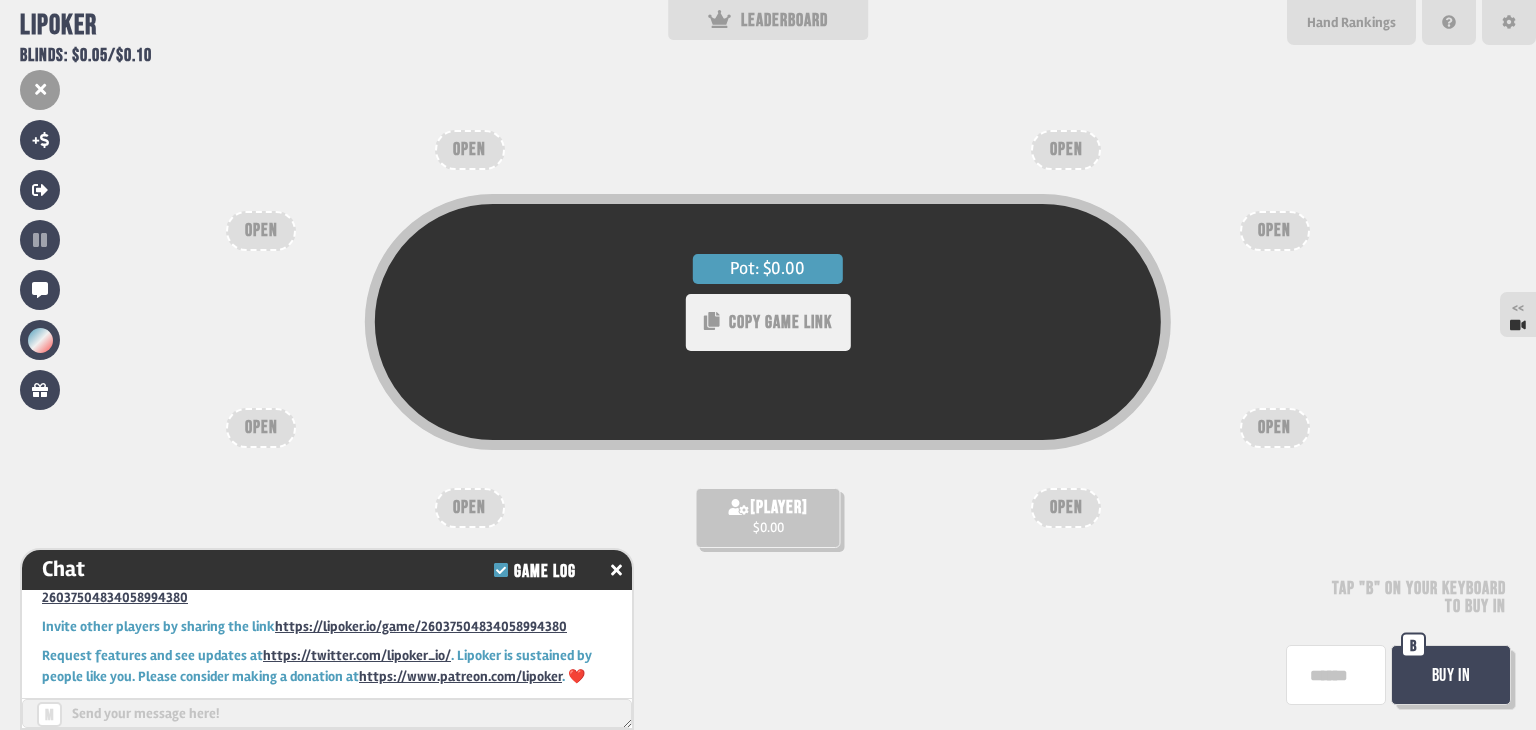 click on "COPY GAME LINK" at bounding box center [767, 322] 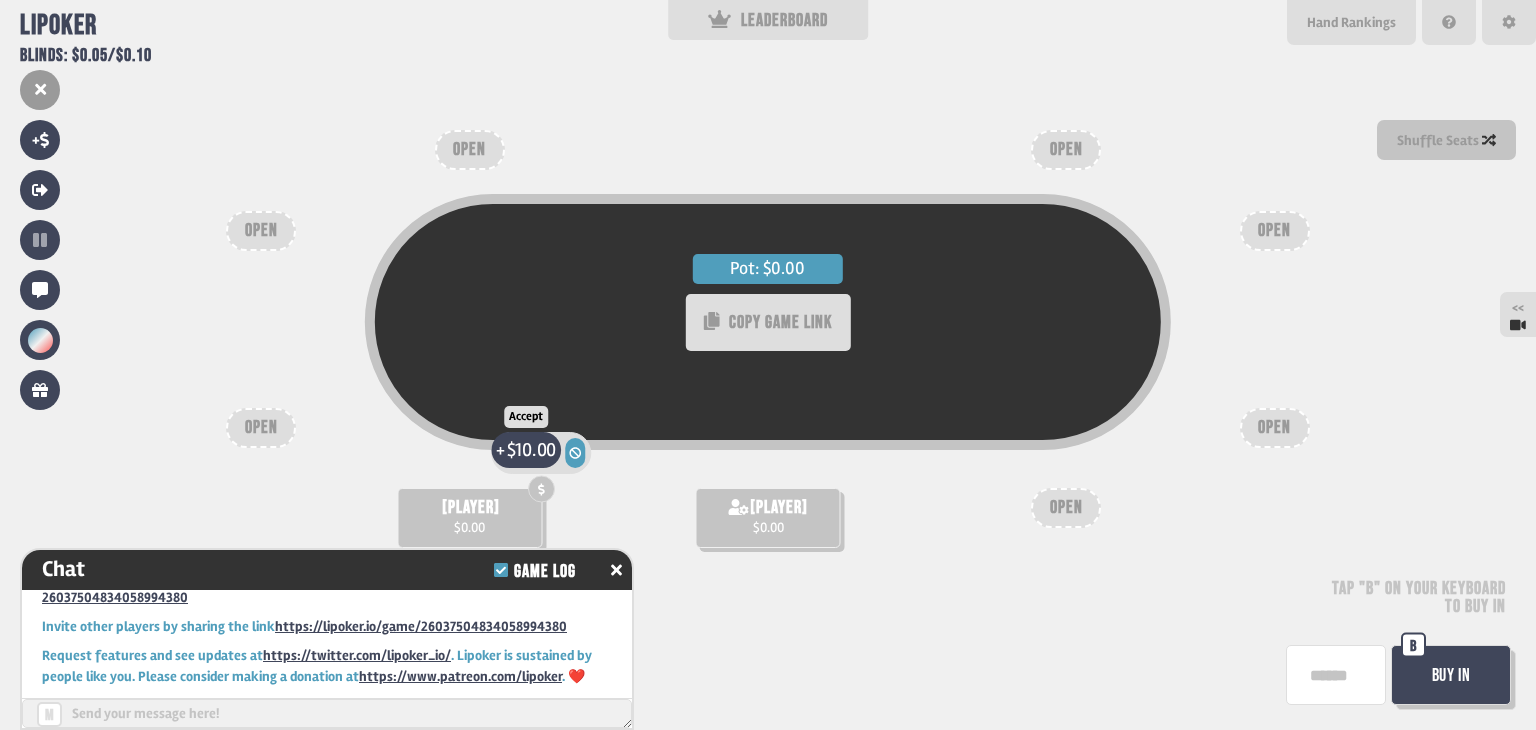 click on "$10.00" at bounding box center (531, 450) 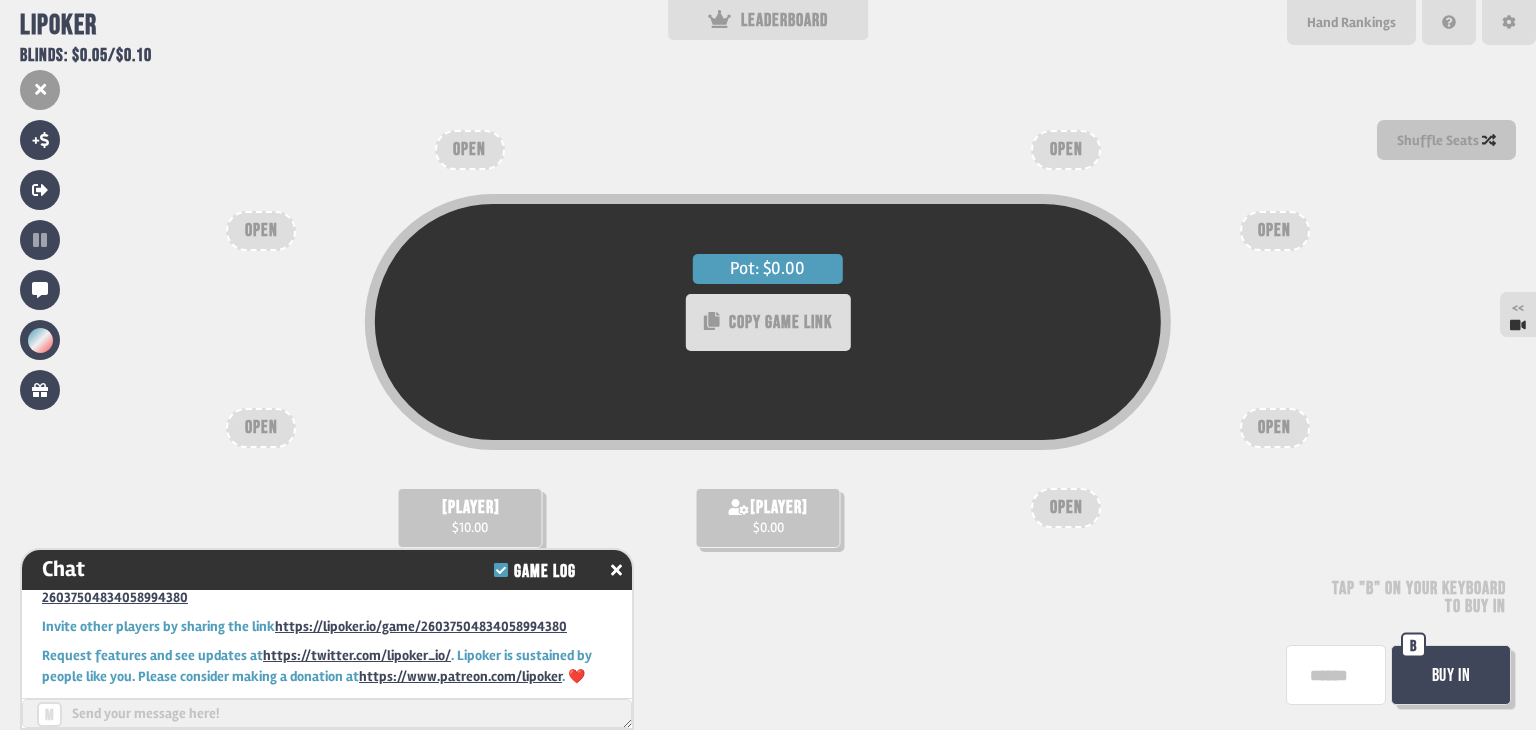 click on "Buy In" at bounding box center [1451, 675] 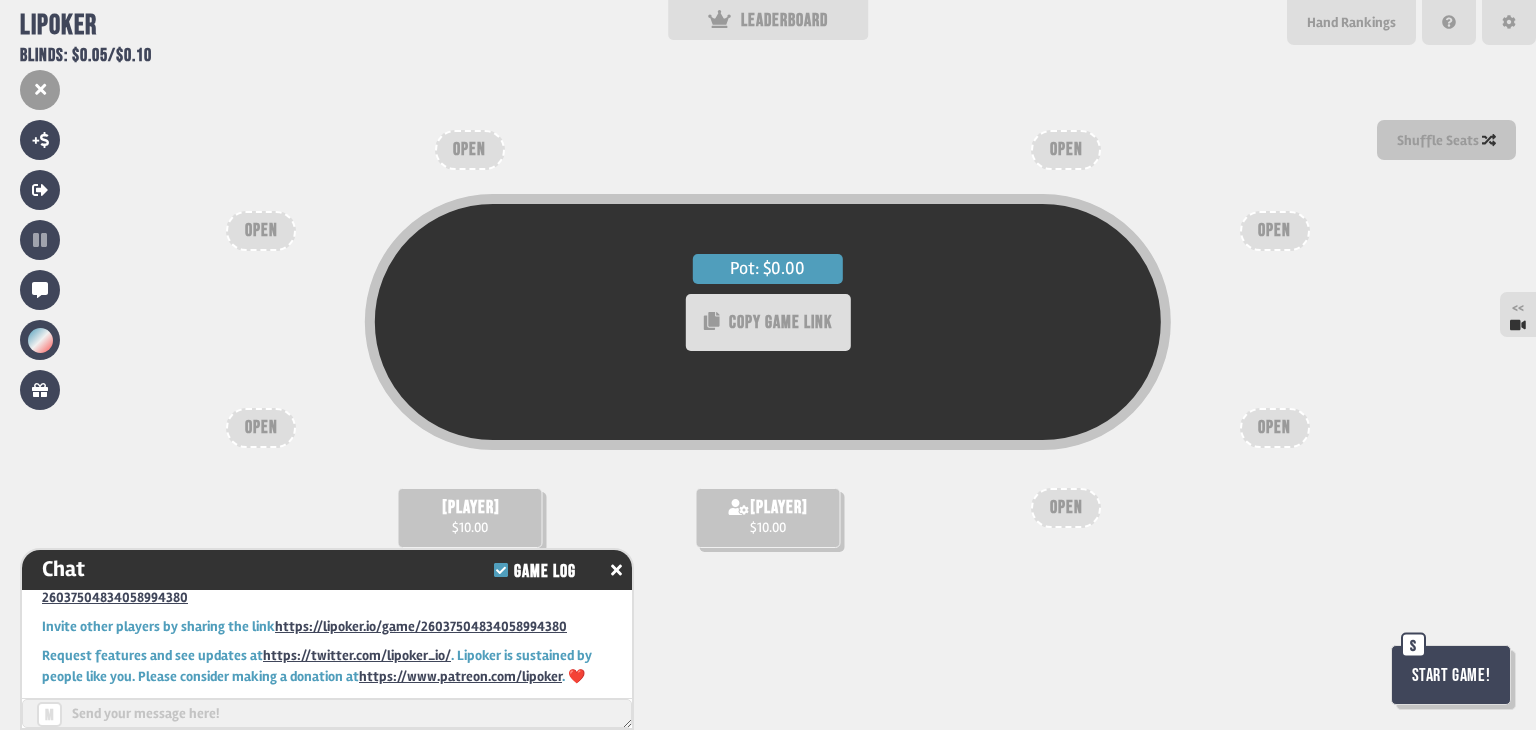 click on "Start Game!" at bounding box center [1451, 675] 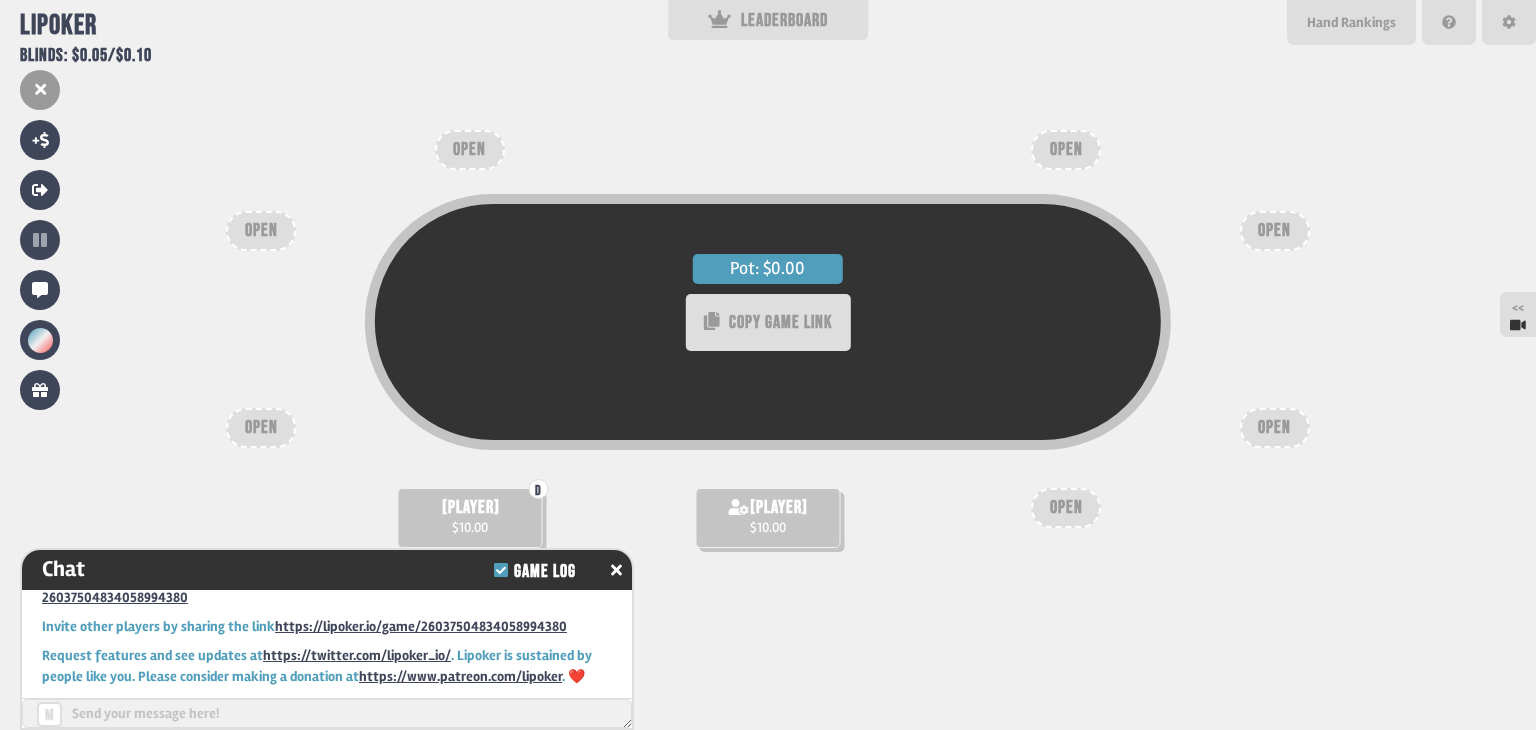 scroll, scrollTop: 98, scrollLeft: 0, axis: vertical 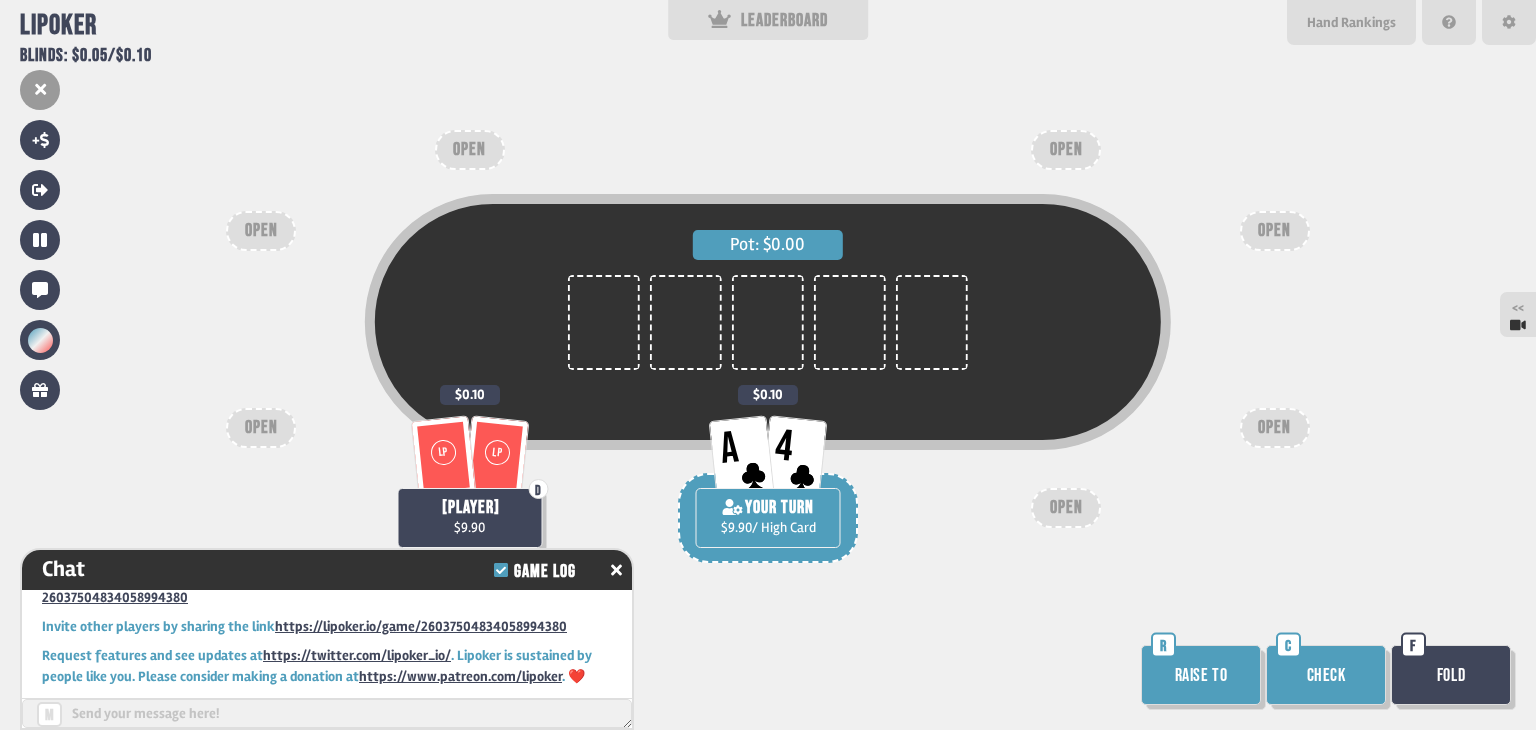 click on "Check" at bounding box center [1326, 675] 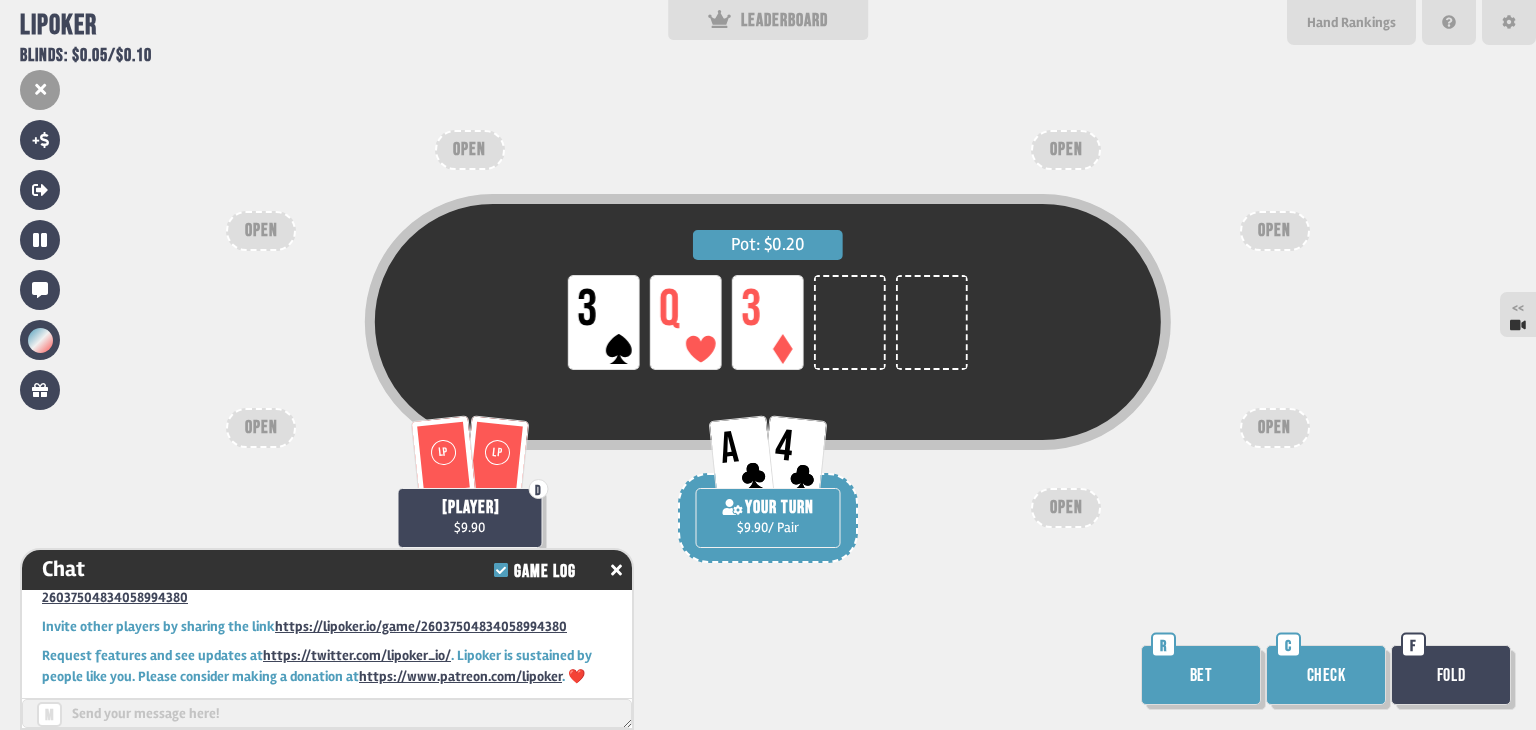 click on "Check" at bounding box center (1326, 675) 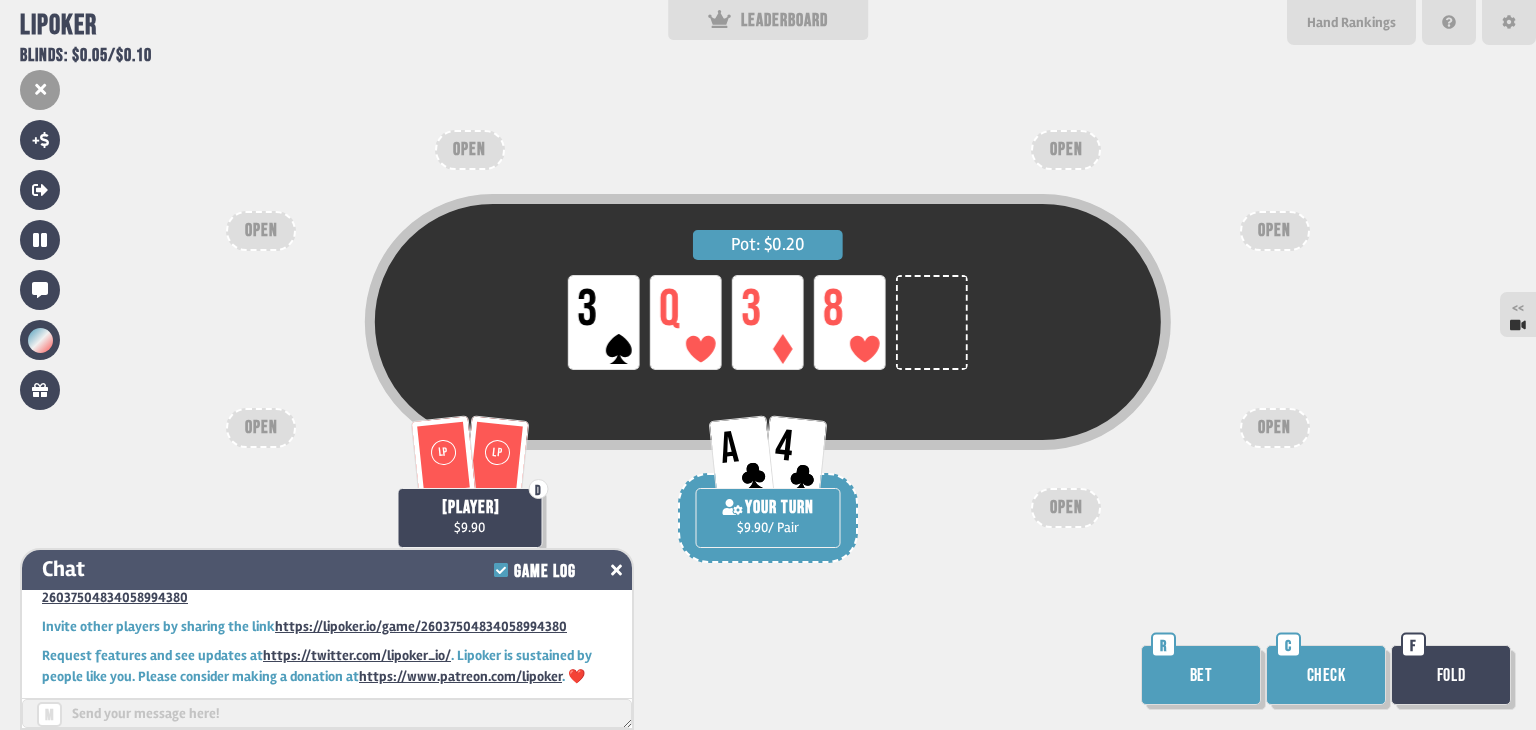 click 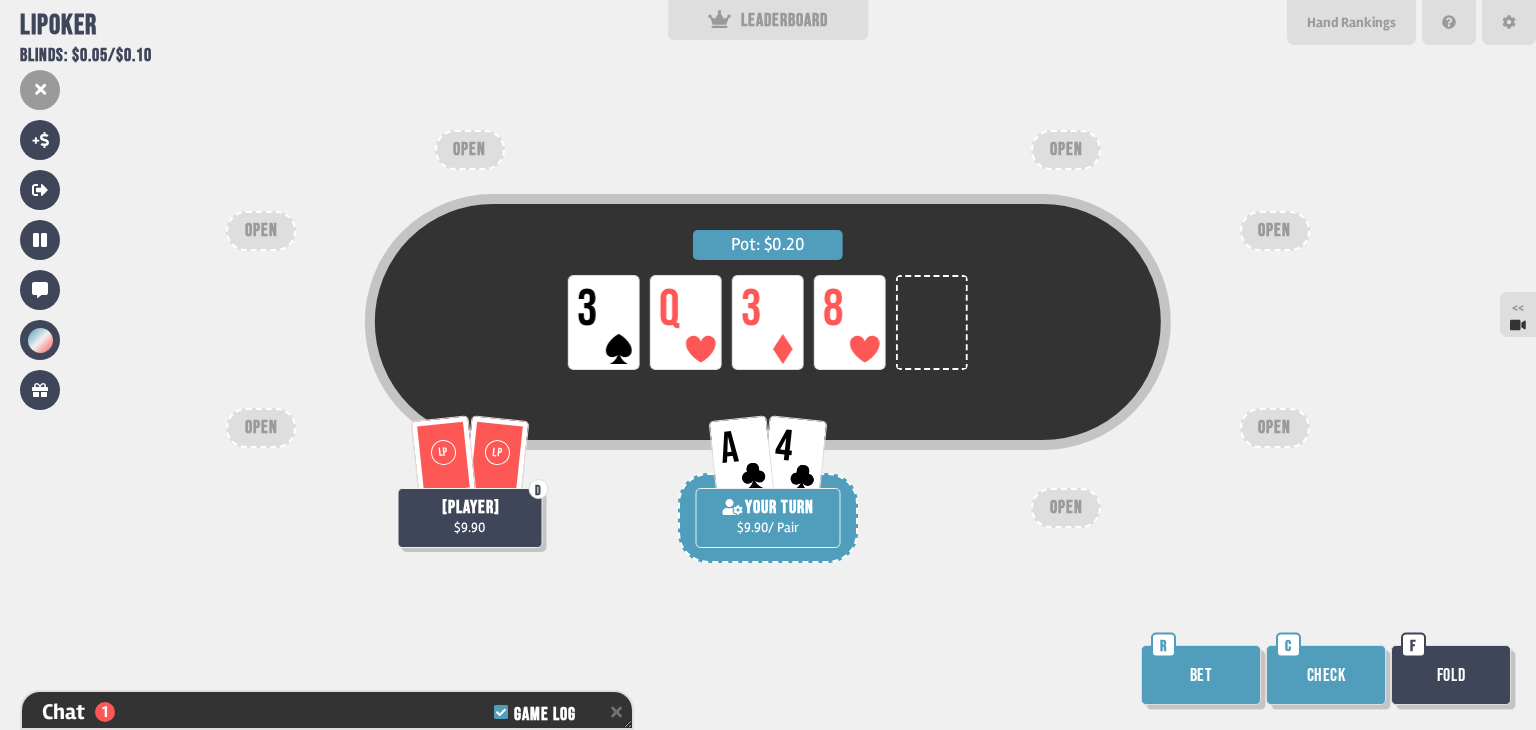 click on "Check" at bounding box center [1326, 675] 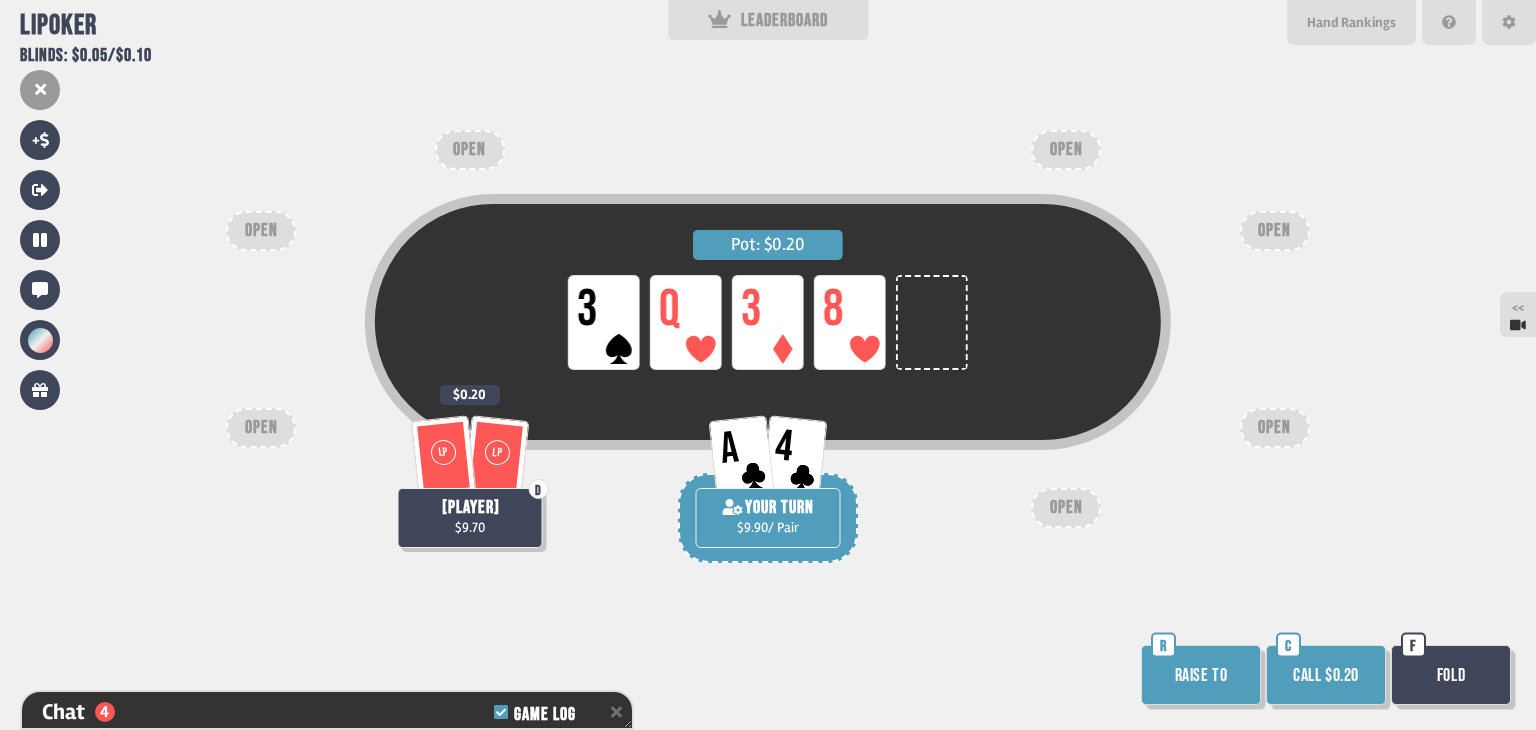 click on "Call $0.20" at bounding box center (1326, 675) 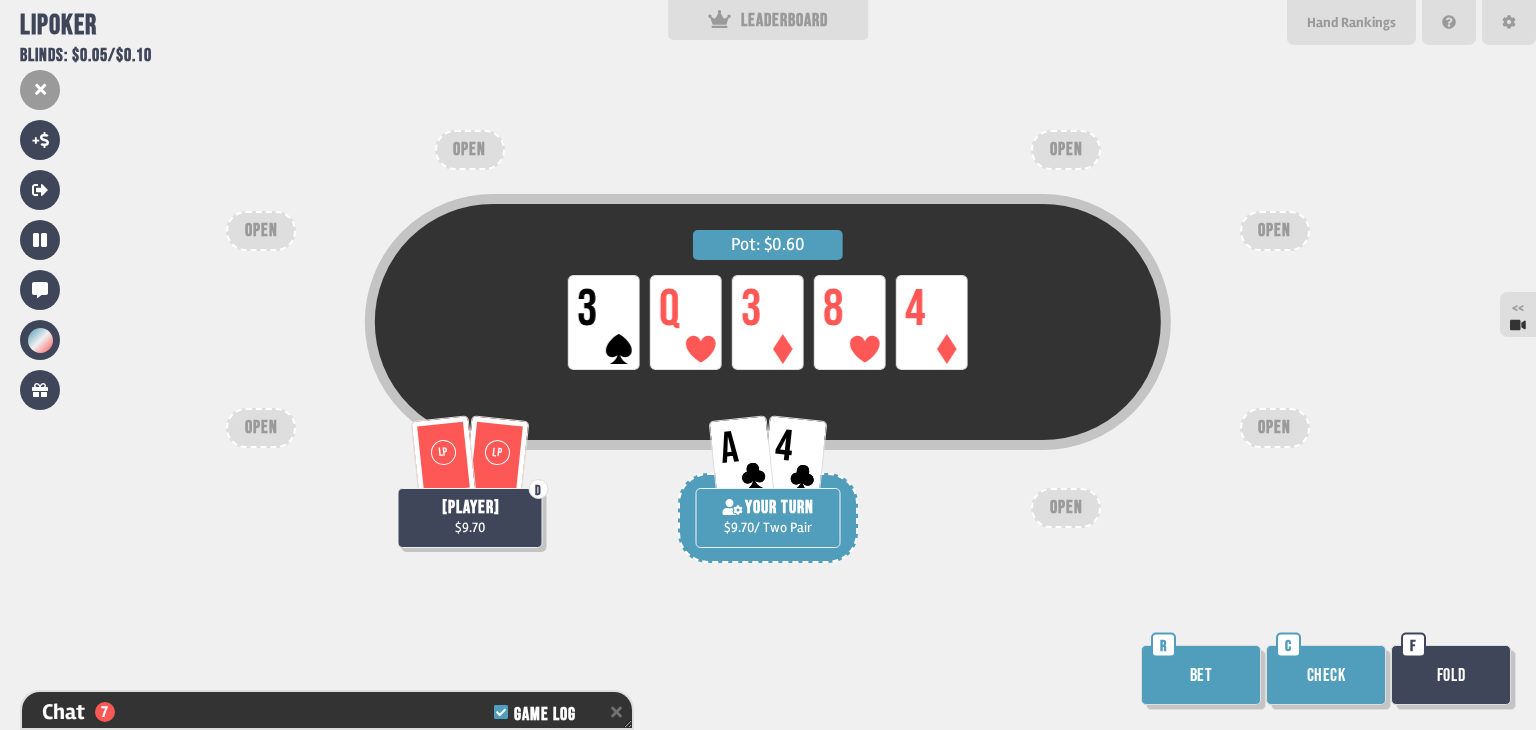click on "Bet" at bounding box center [1201, 675] 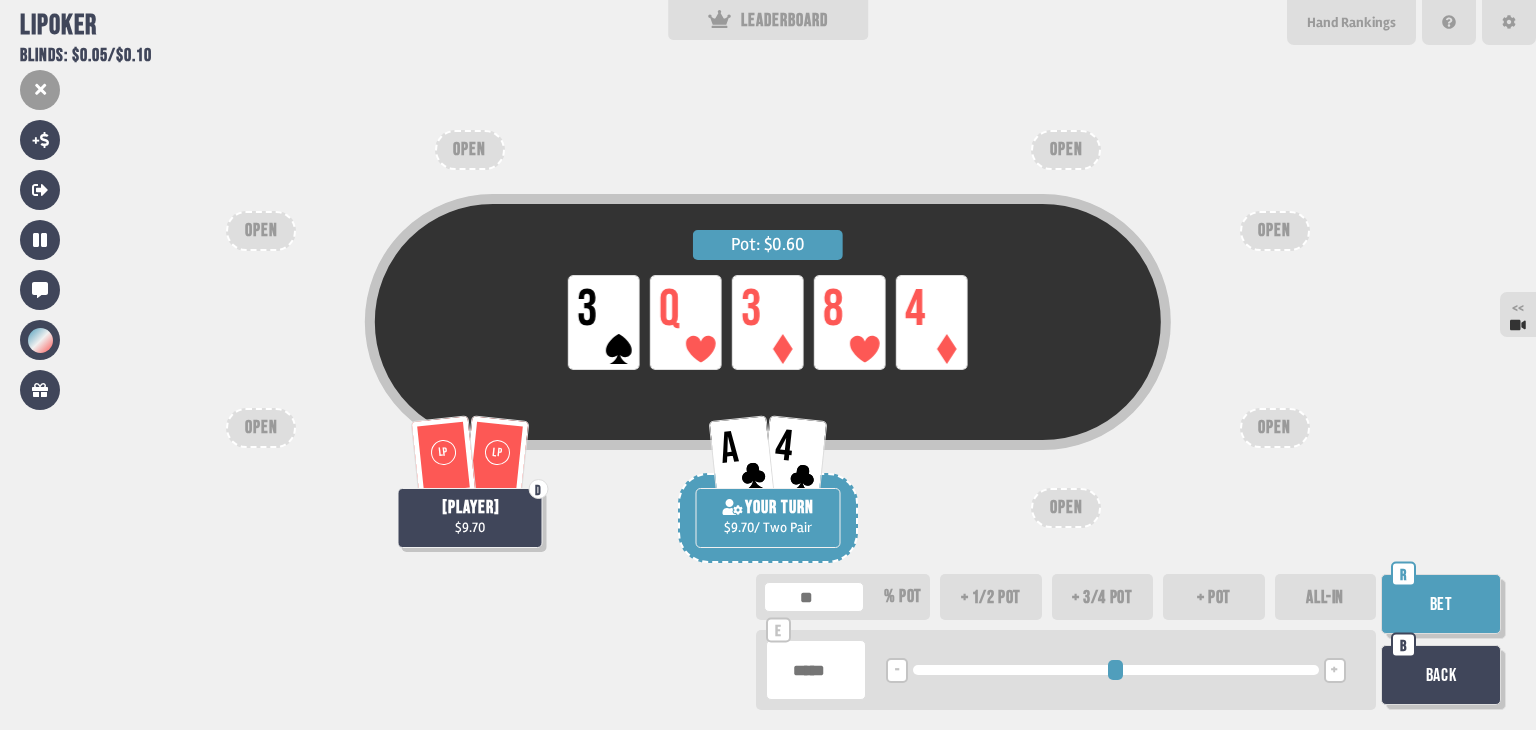 click at bounding box center (816, 670) 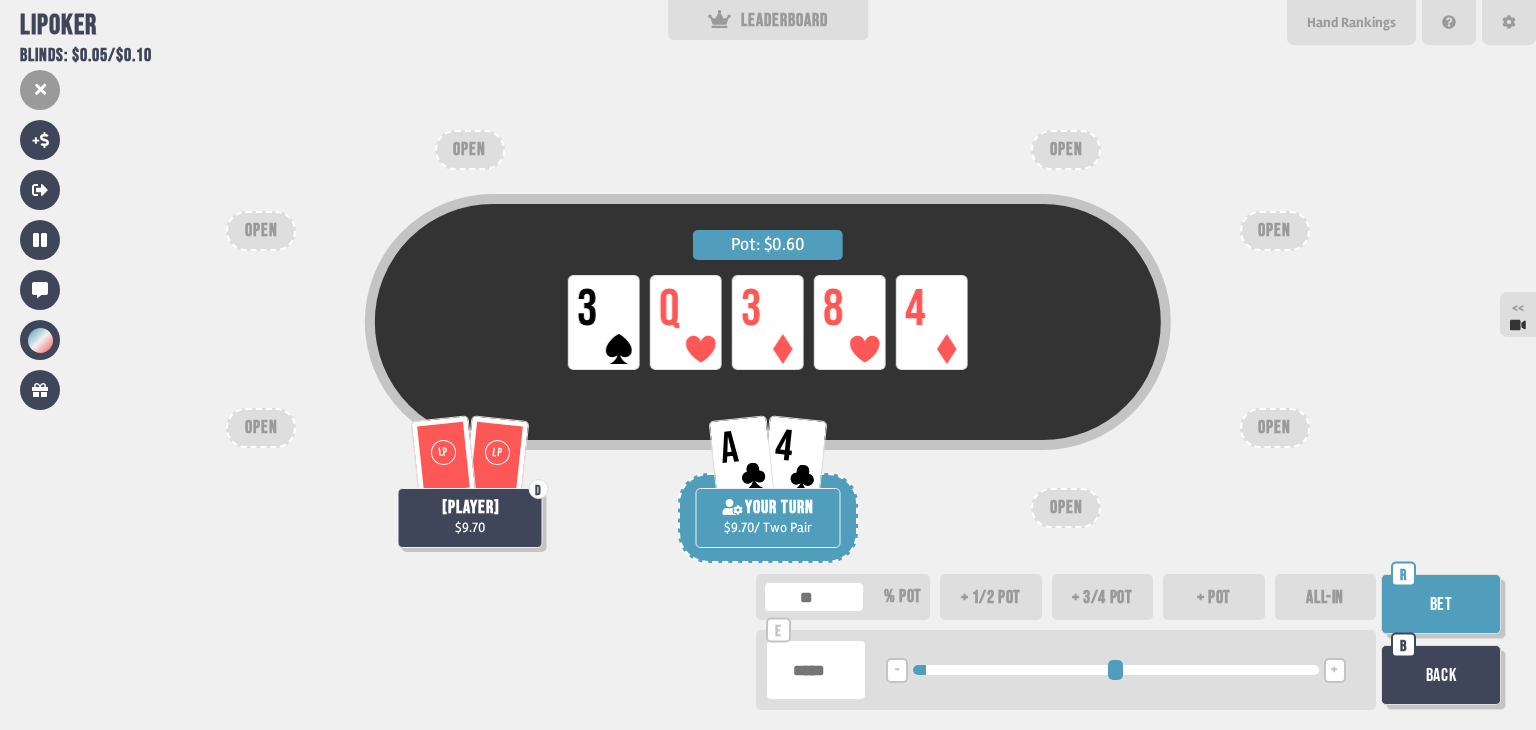 type on "****" 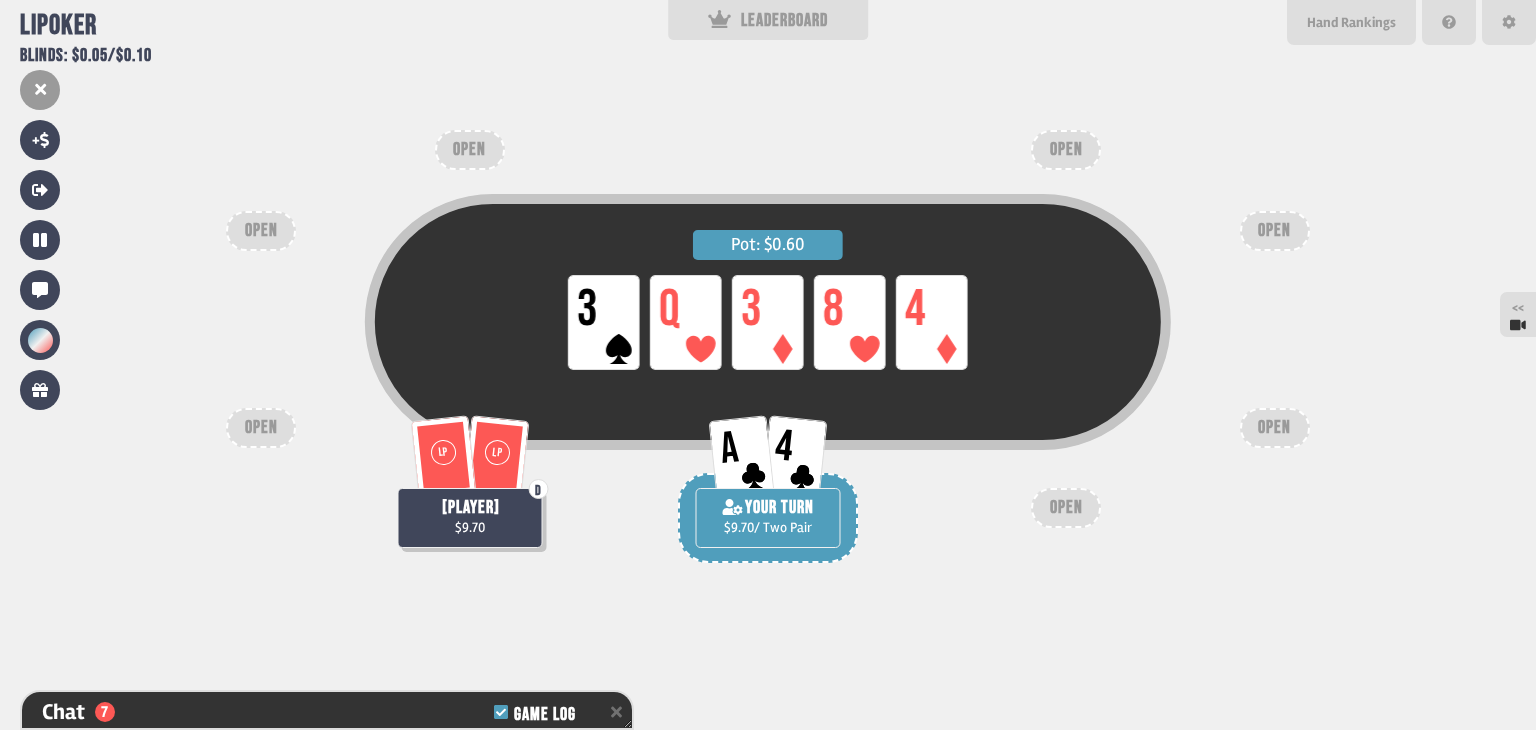 scroll, scrollTop: 716, scrollLeft: 0, axis: vertical 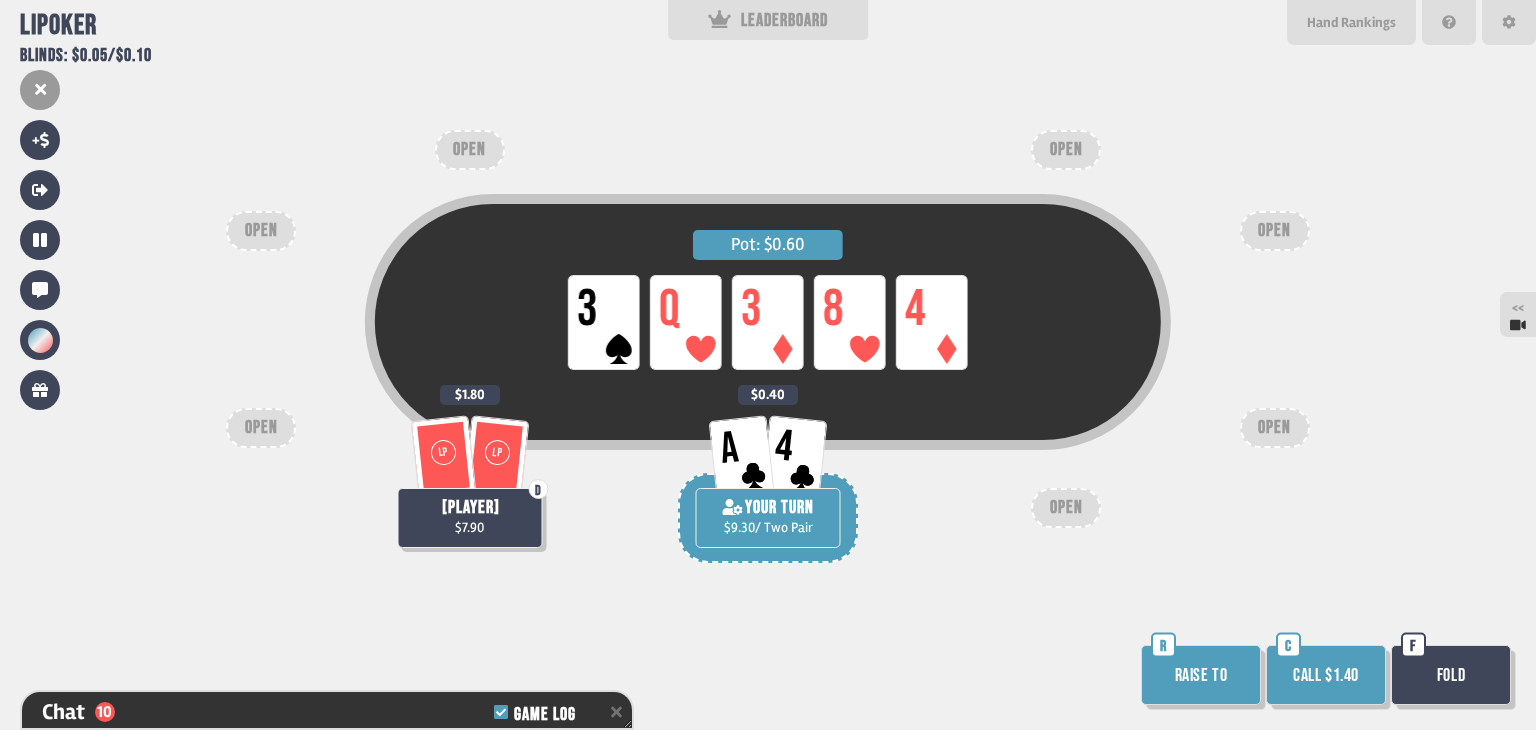 click on "Call $1.40" at bounding box center [1326, 675] 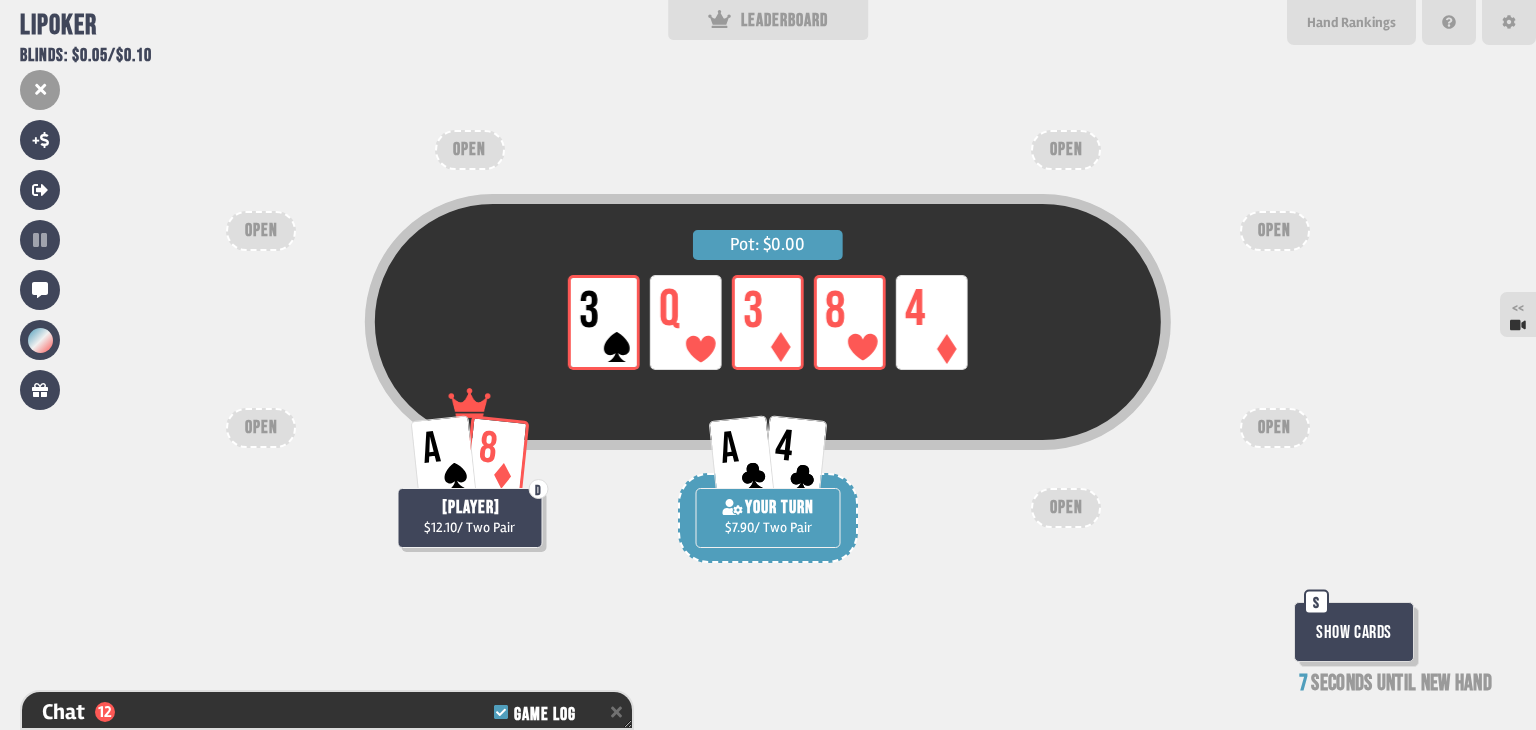click on "Show Cards" at bounding box center (1354, 632) 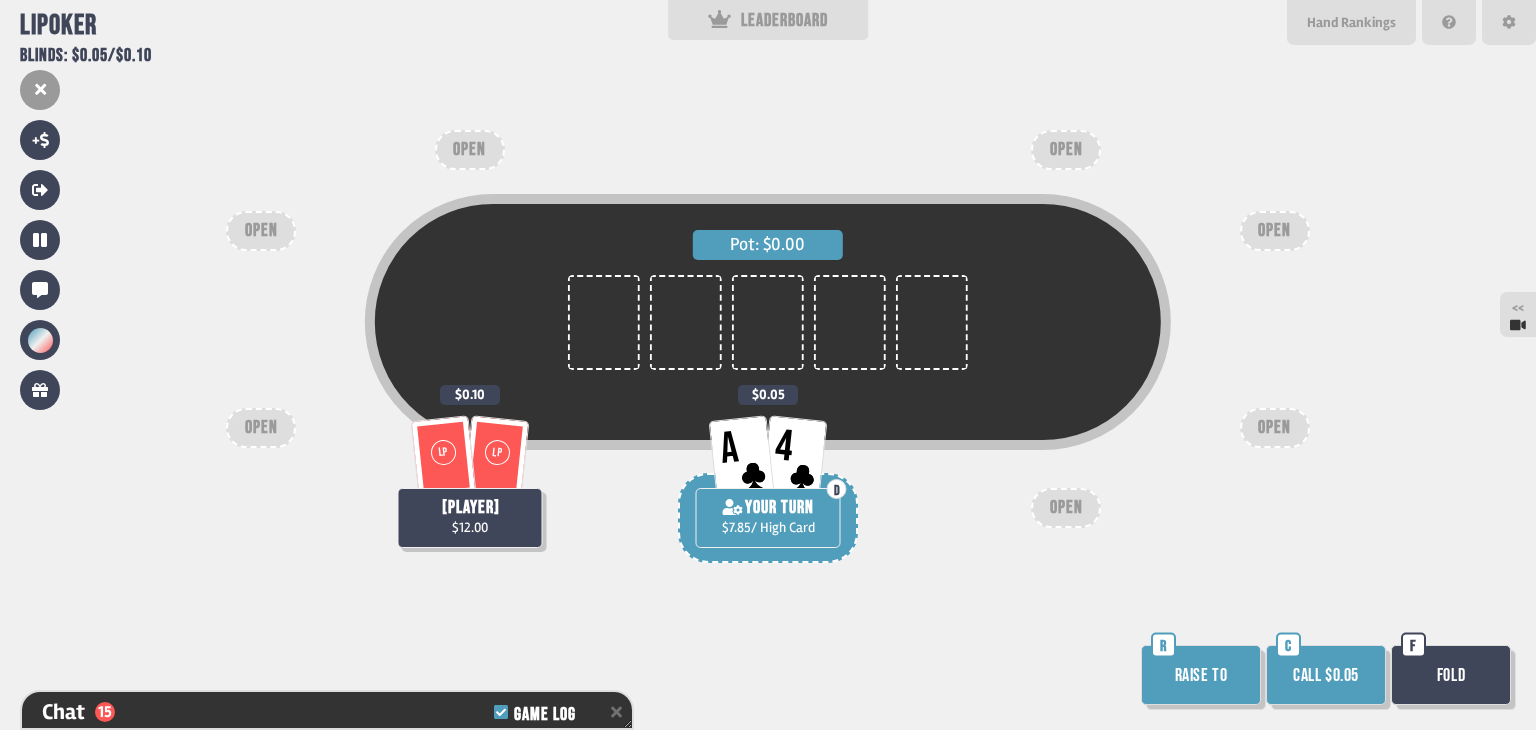 click on "Call $0.05" at bounding box center [1326, 675] 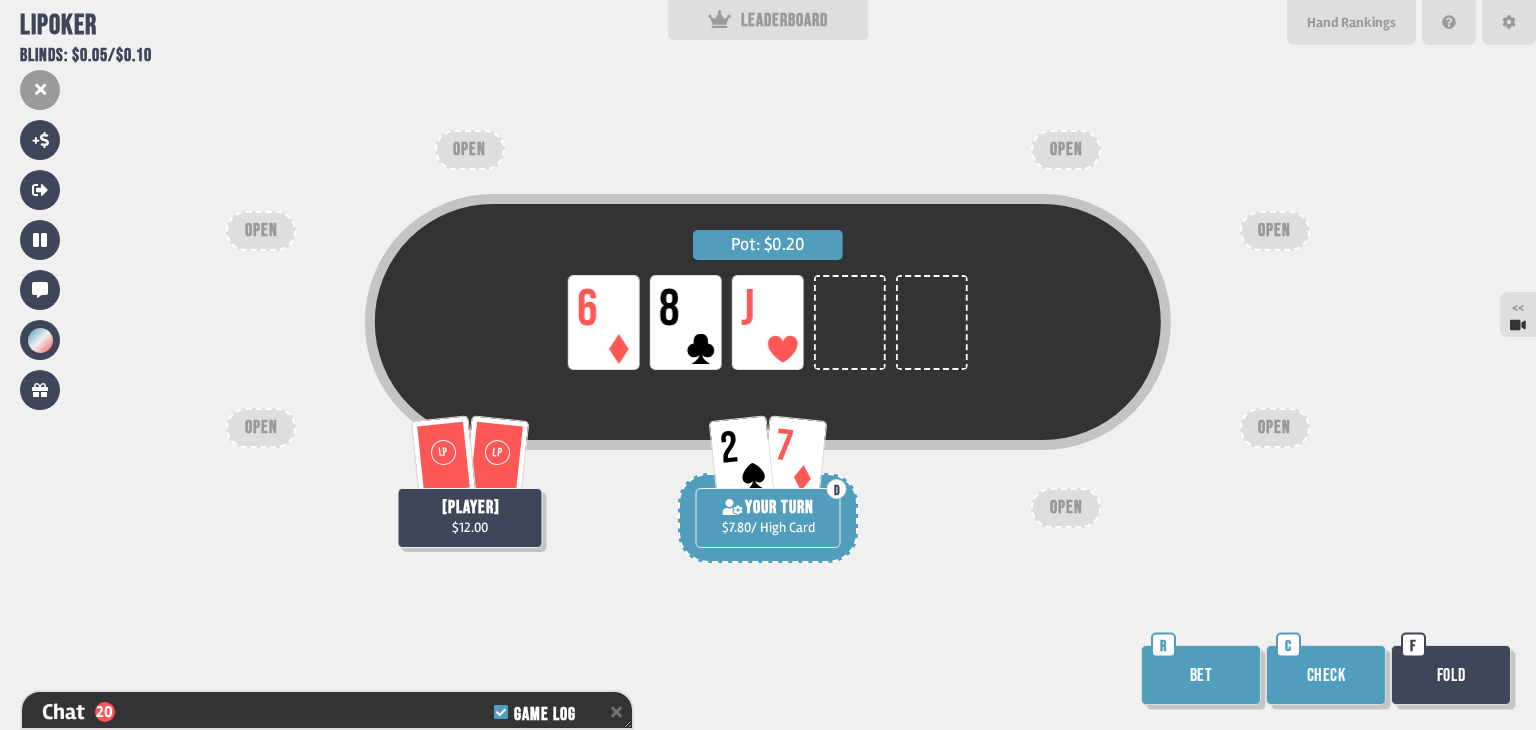 click on "Check" at bounding box center (1326, 675) 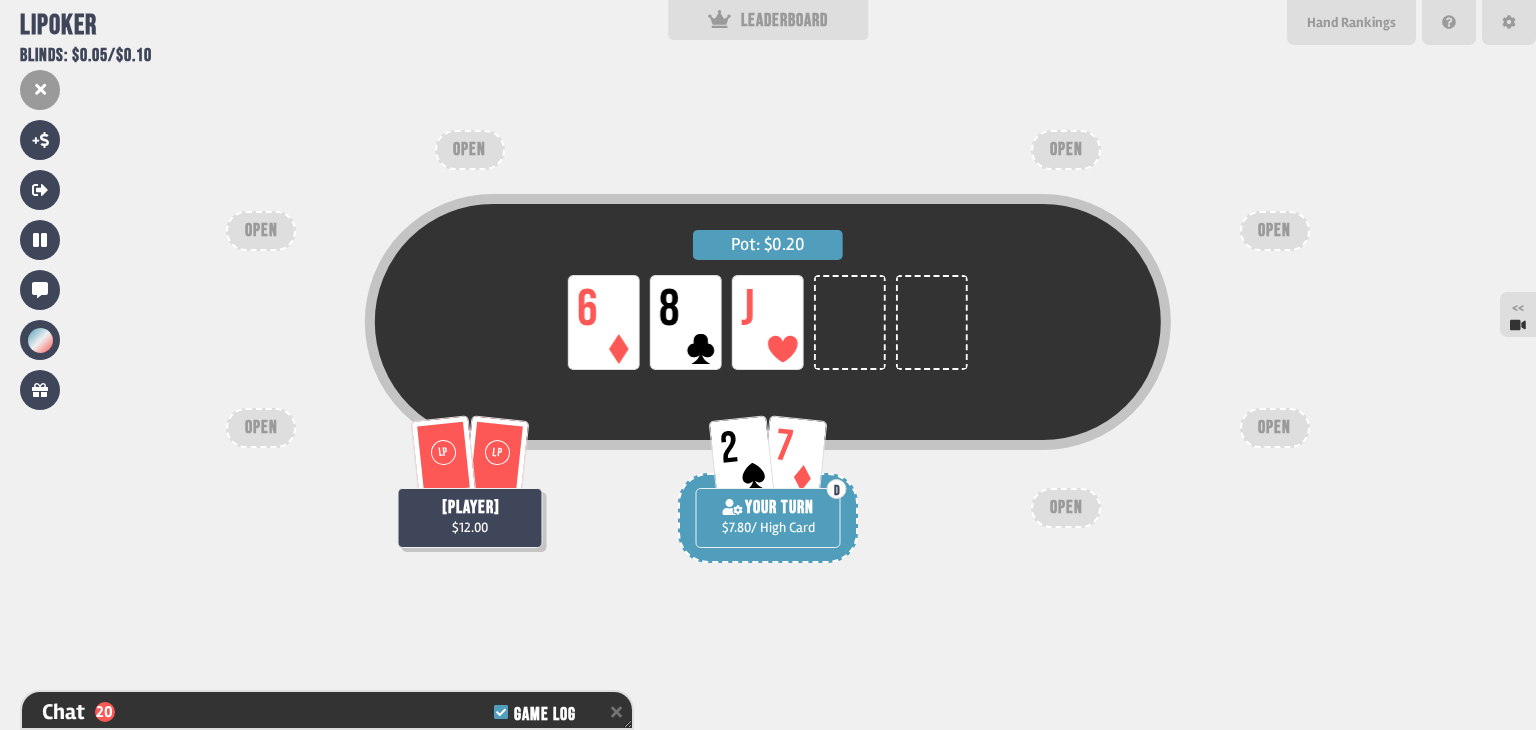 click 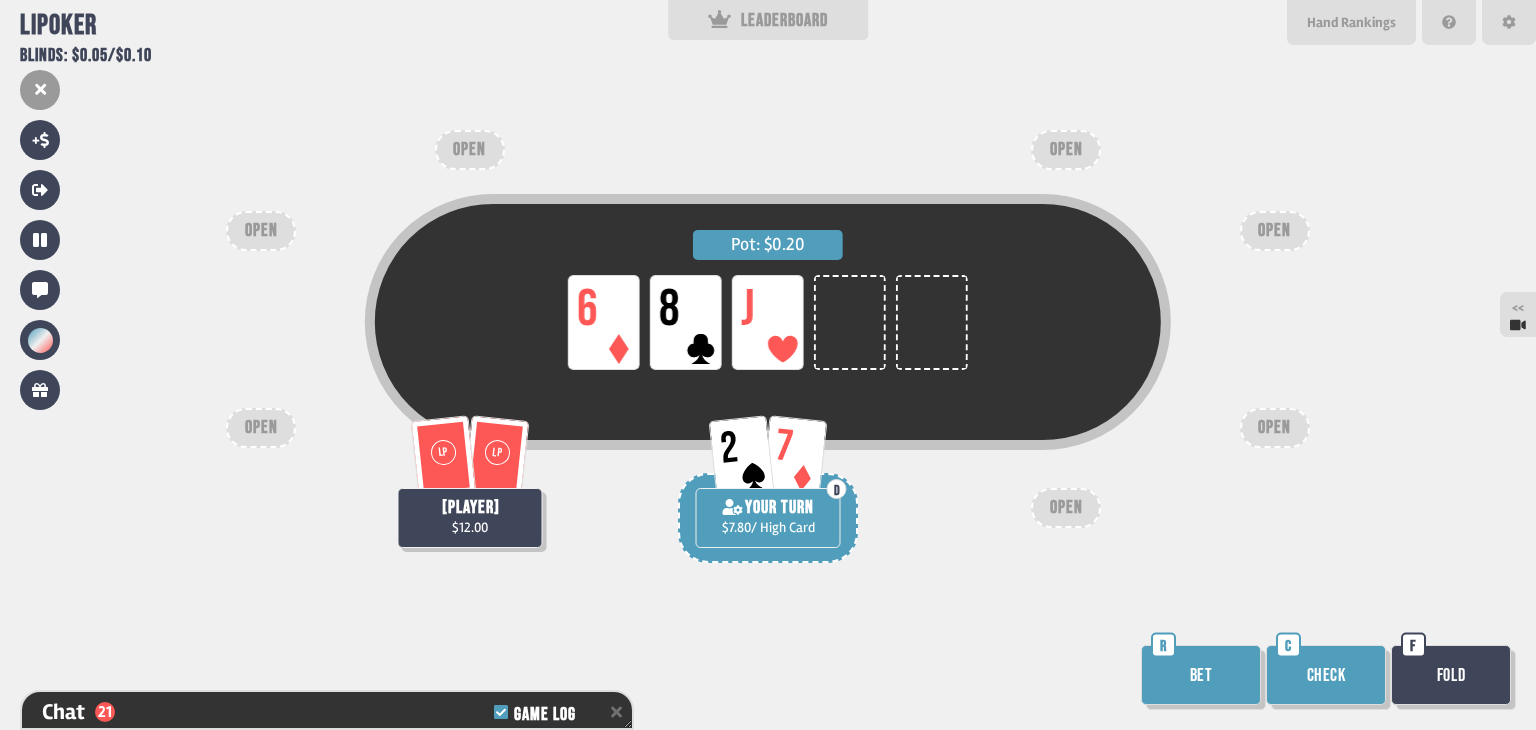 click on "D YOUR TURN $7.80   / High Card" at bounding box center (768, 518) 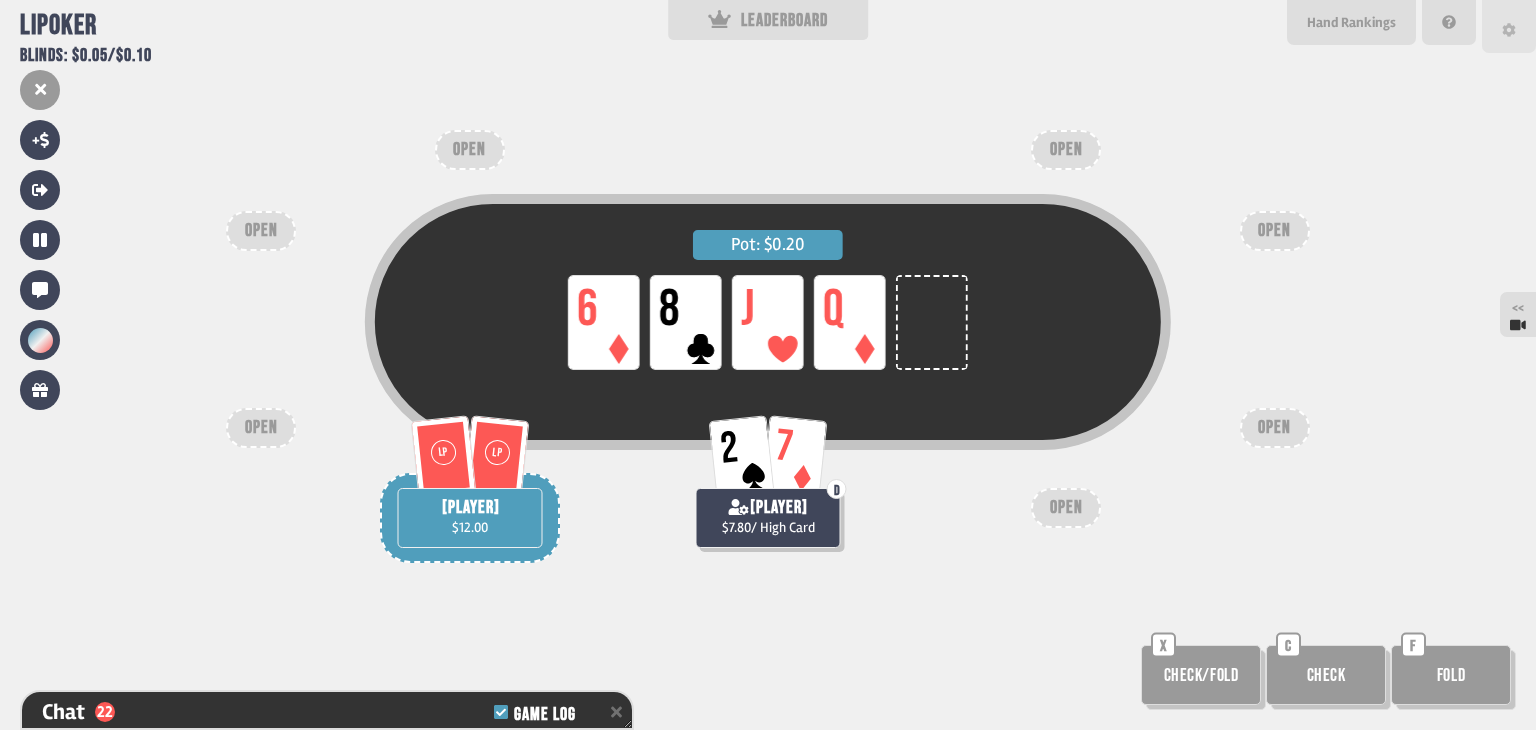 click at bounding box center (1509, 26) 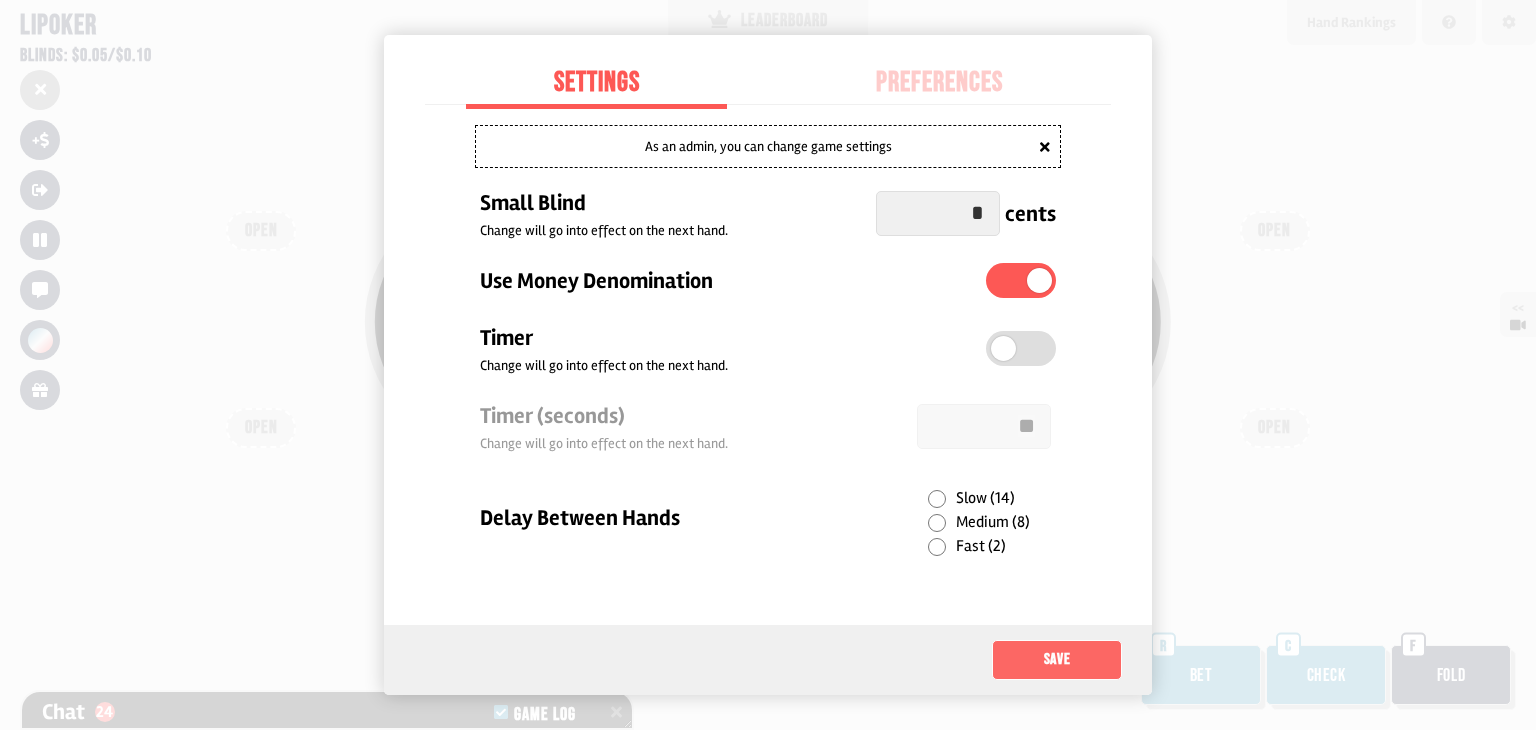 click on "Save" at bounding box center (1057, 660) 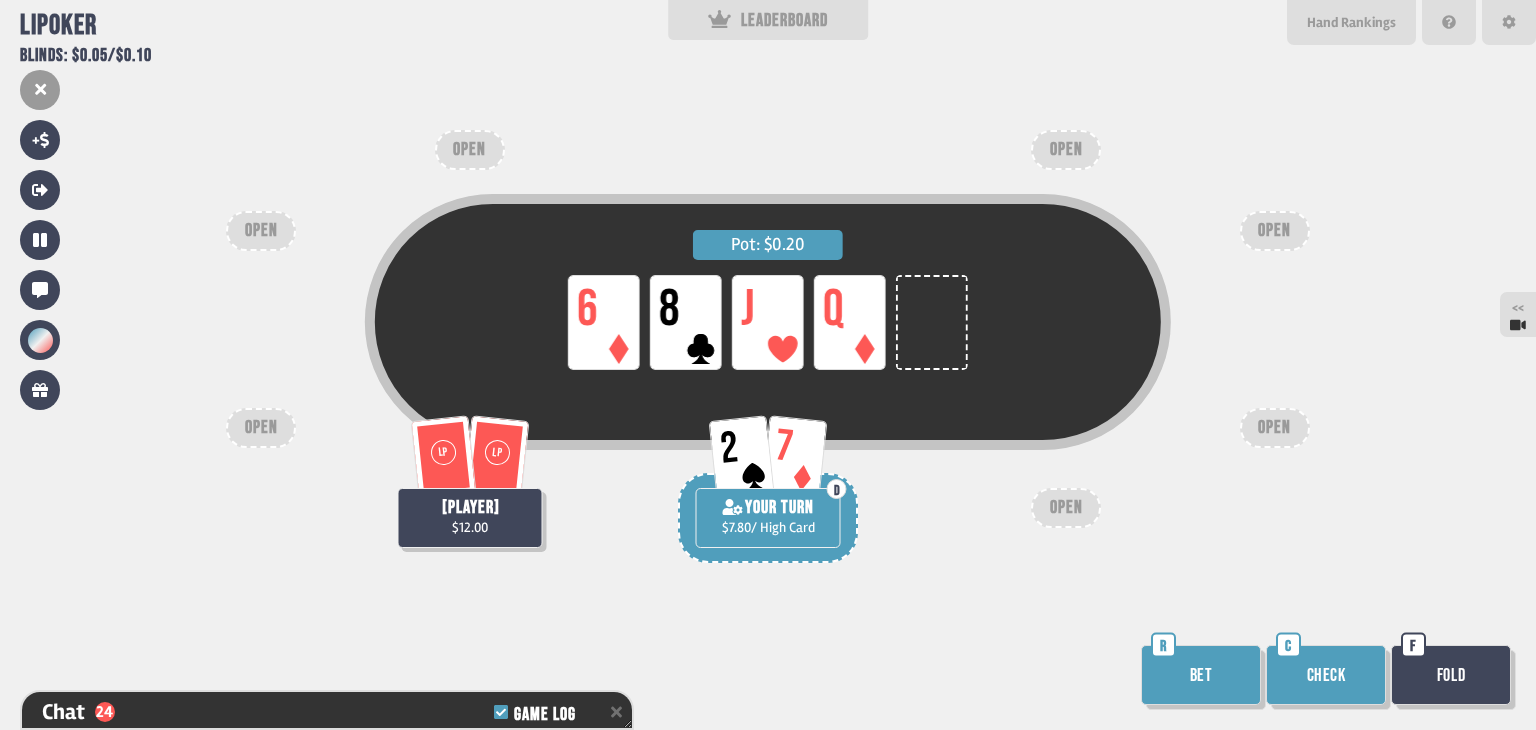 click on "Check" at bounding box center (1326, 675) 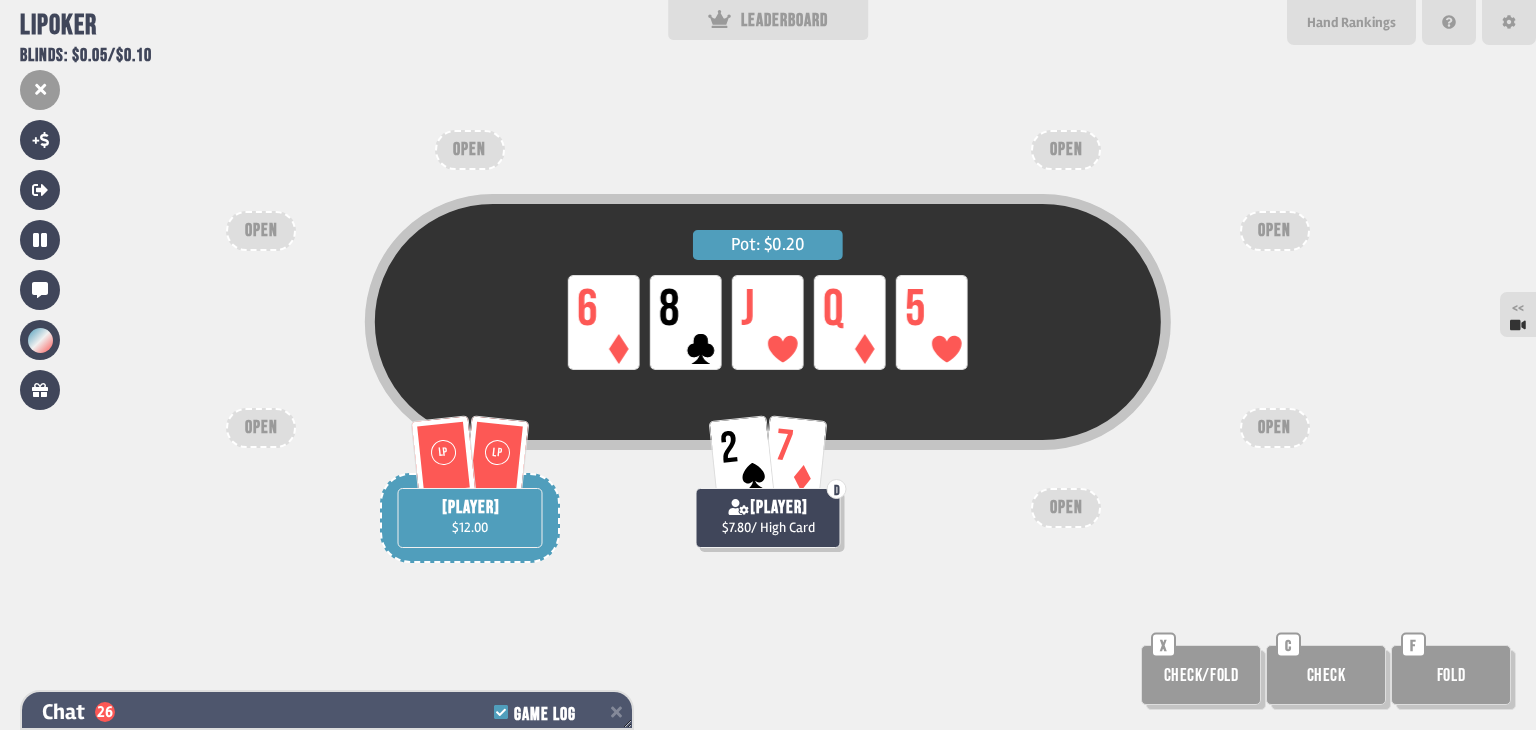 click on "Chat   26 Game Log" at bounding box center (327, 712) 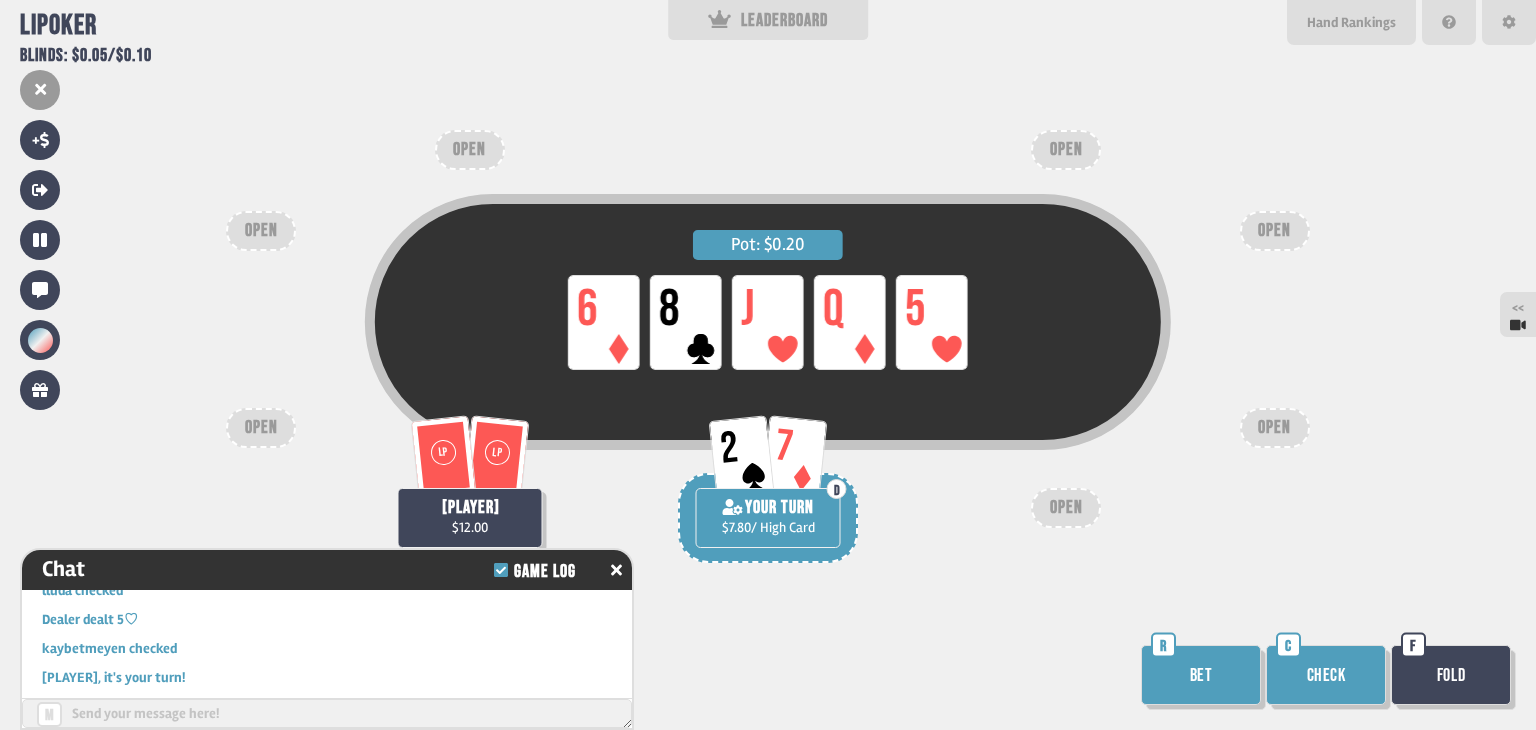 scroll, scrollTop: 1222, scrollLeft: 0, axis: vertical 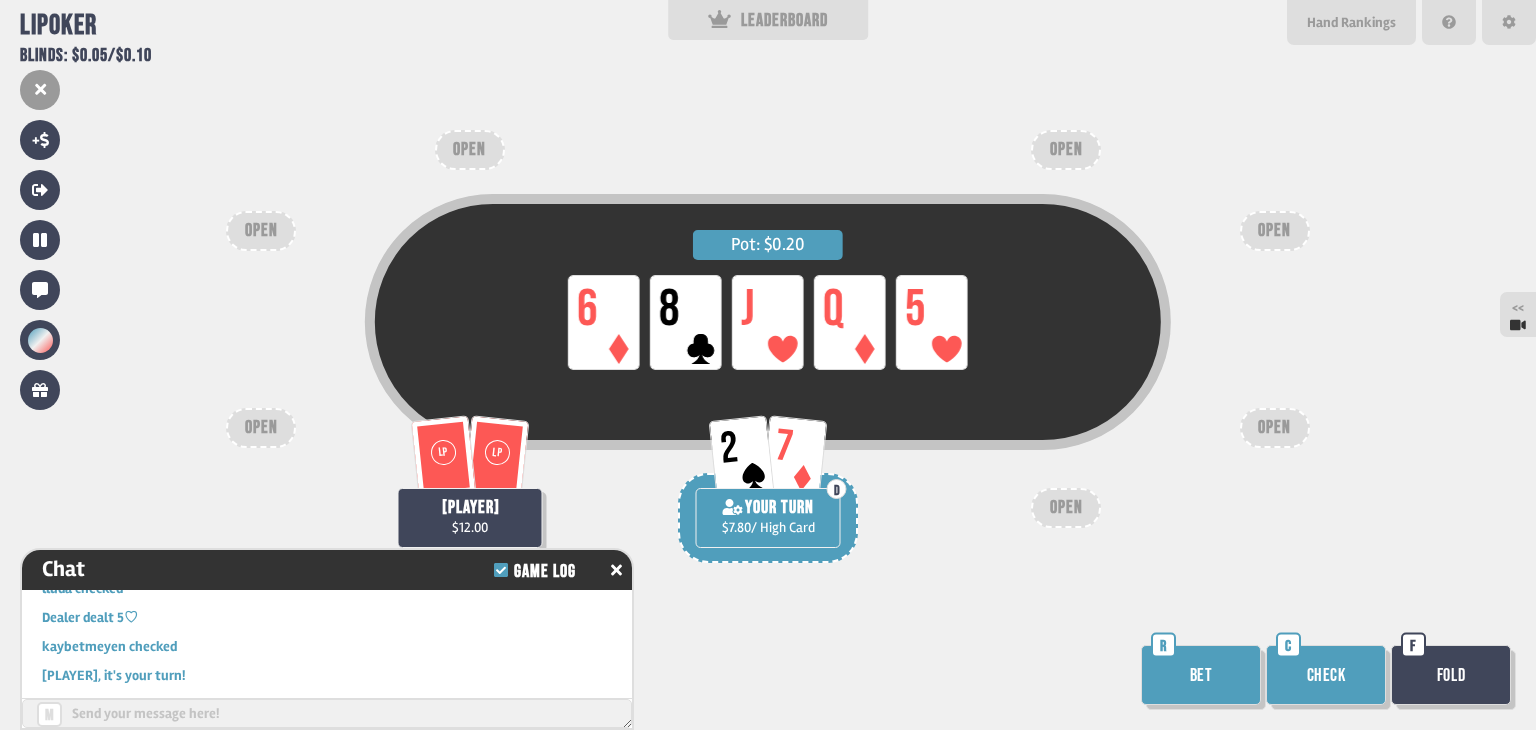 click on "Check" at bounding box center [1326, 675] 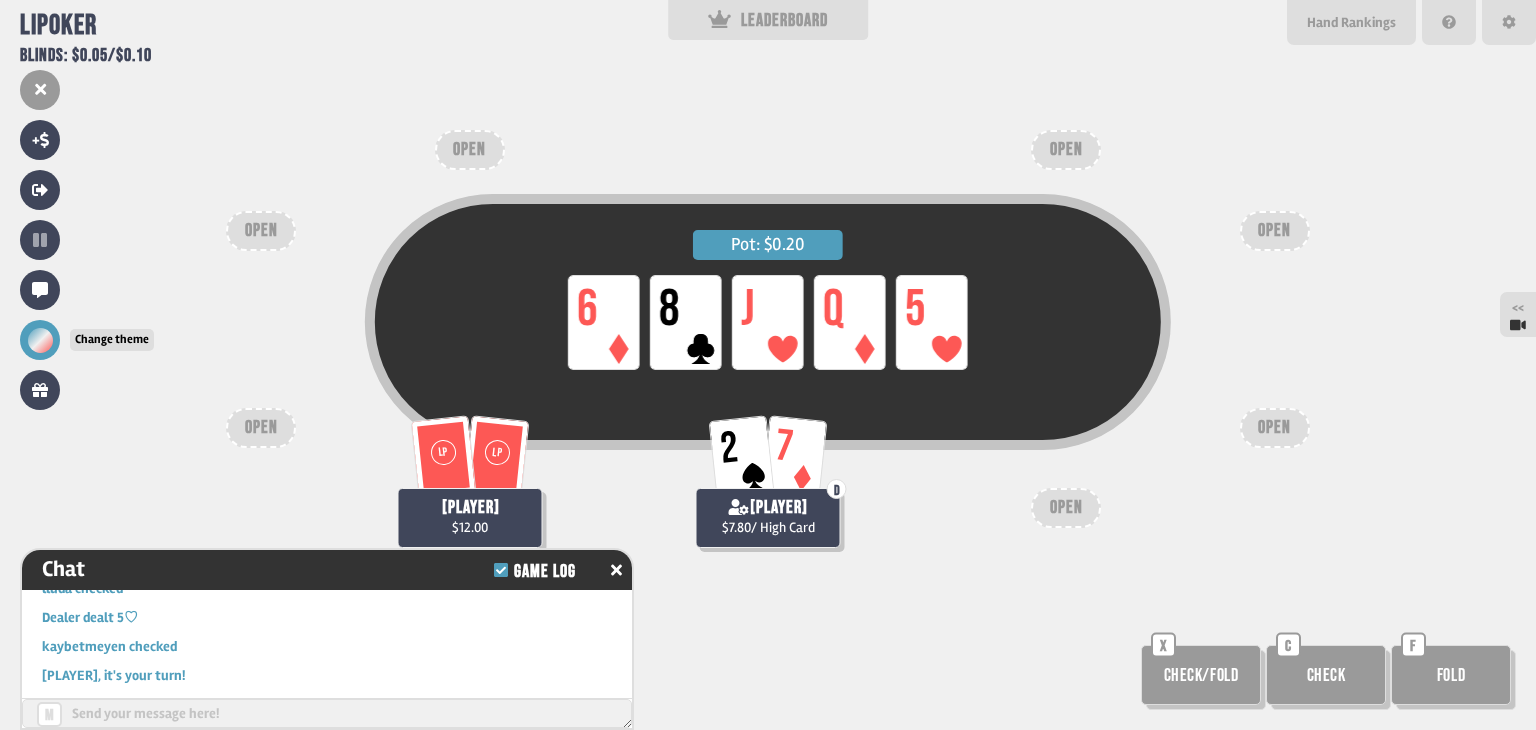 click at bounding box center [40, 340] 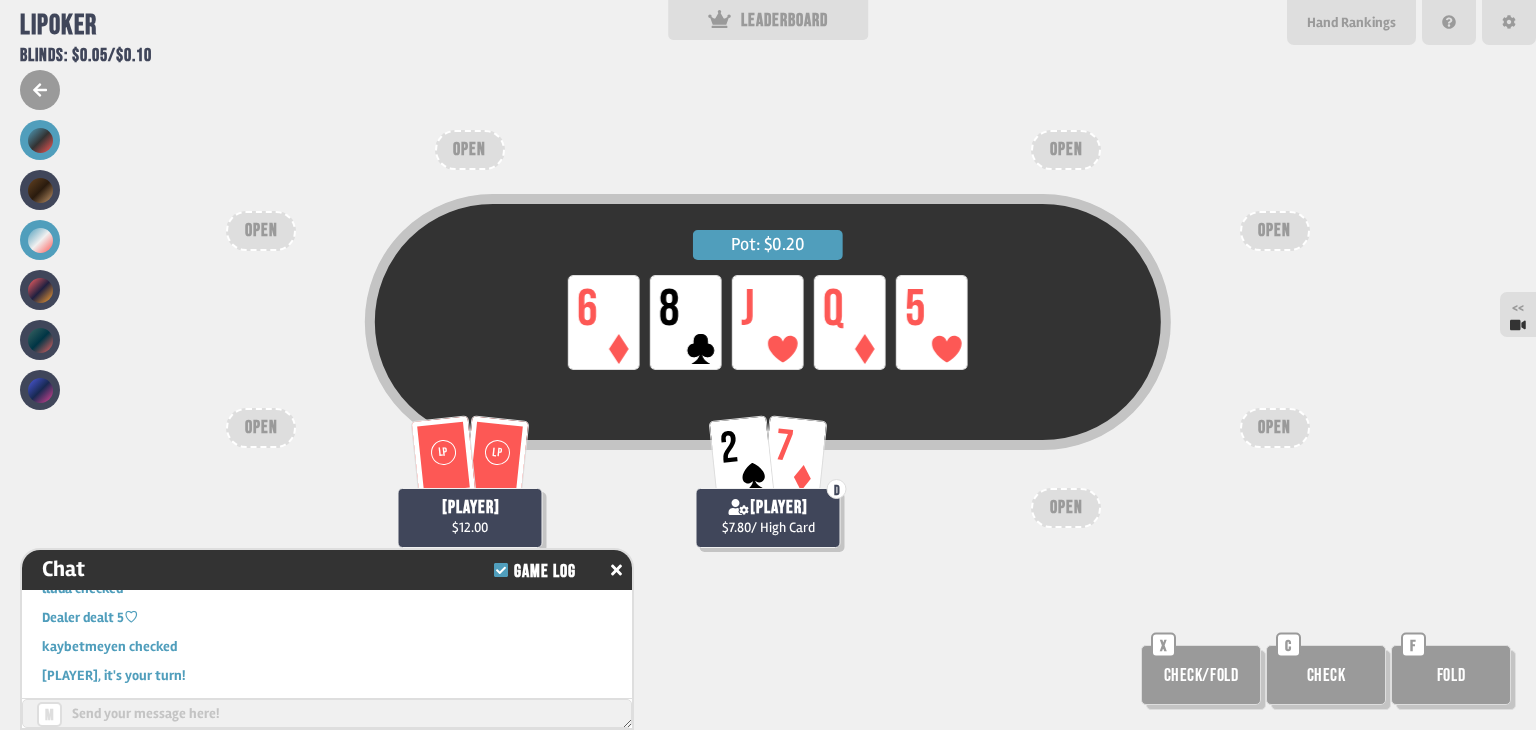 click at bounding box center (40, 140) 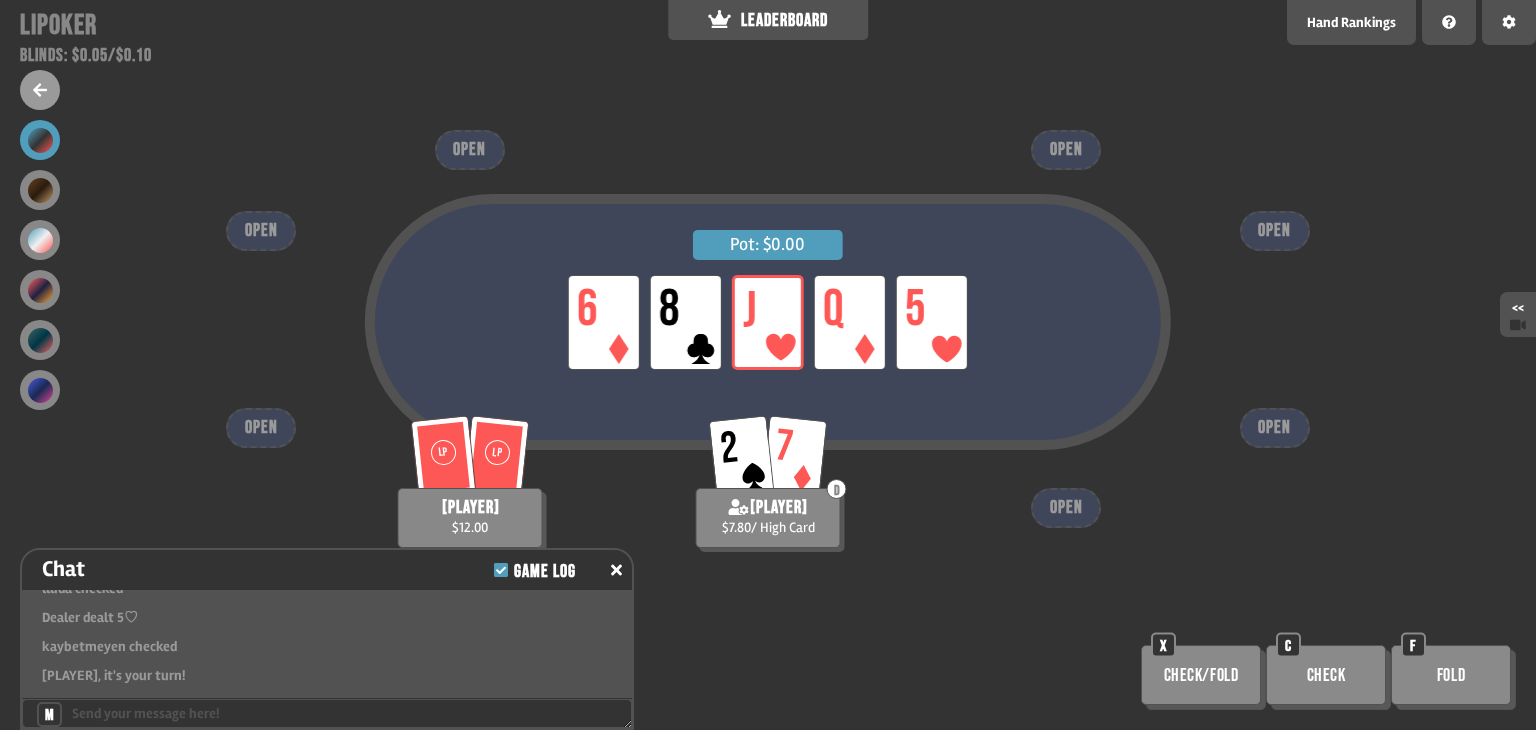 click 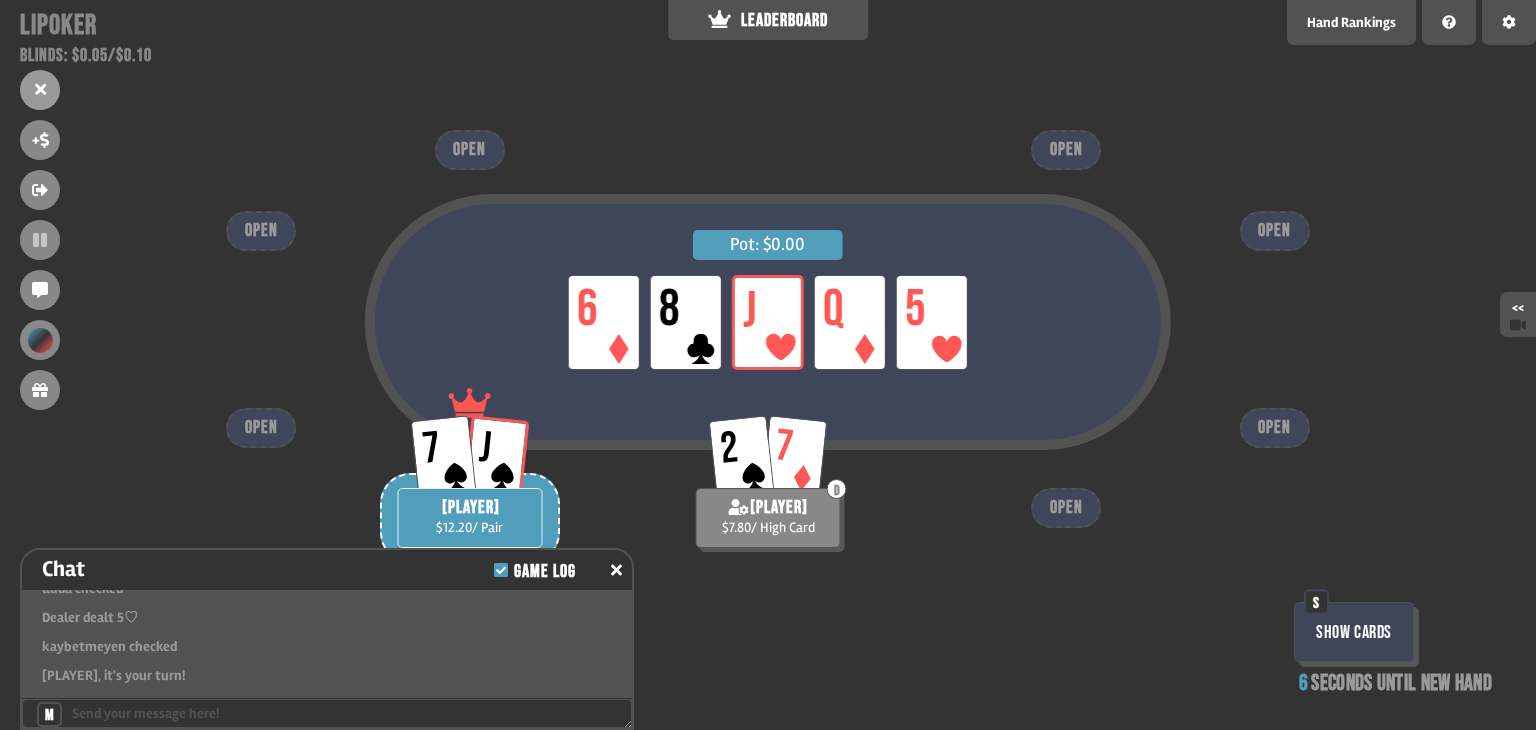 click on "Show Cards" at bounding box center [1354, 632] 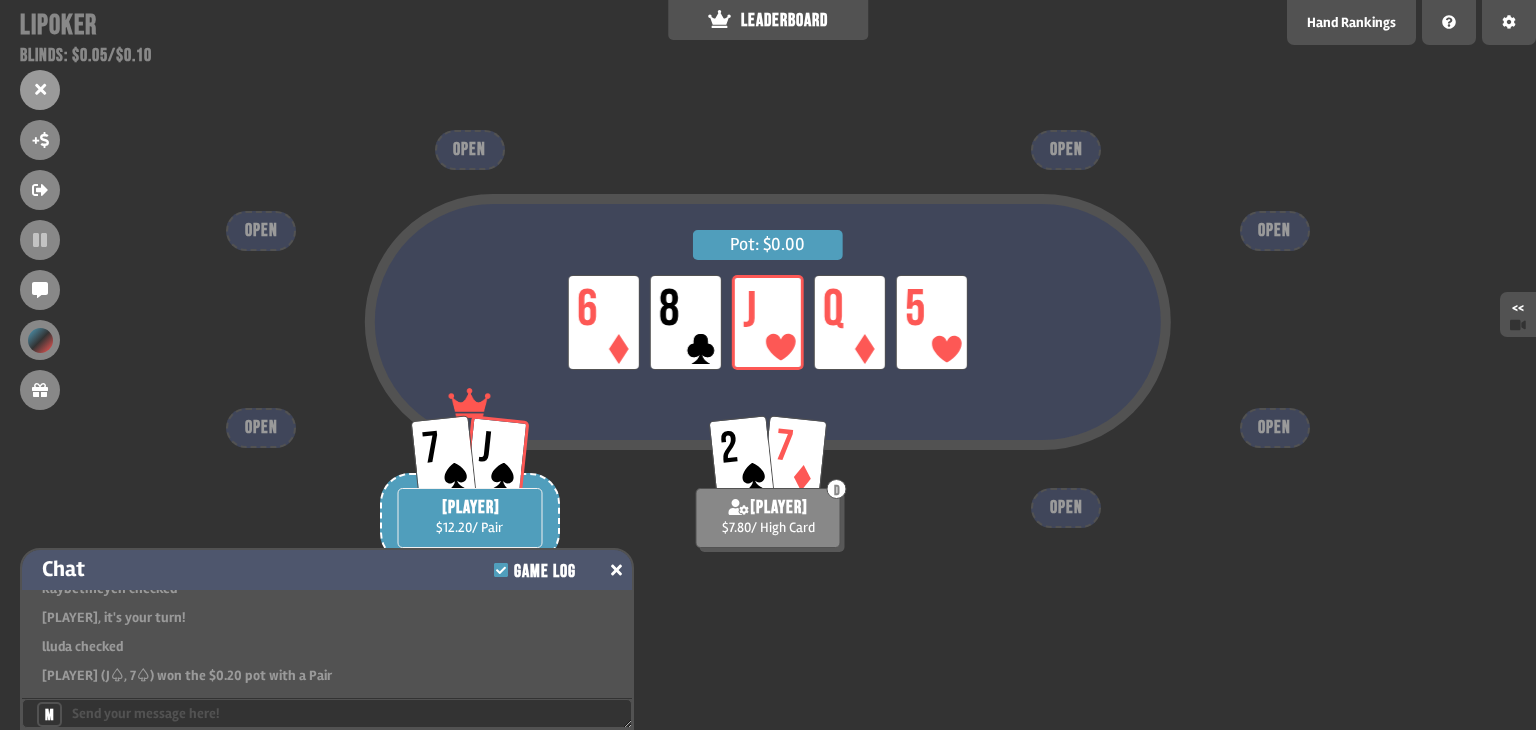 scroll, scrollTop: 1338, scrollLeft: 0, axis: vertical 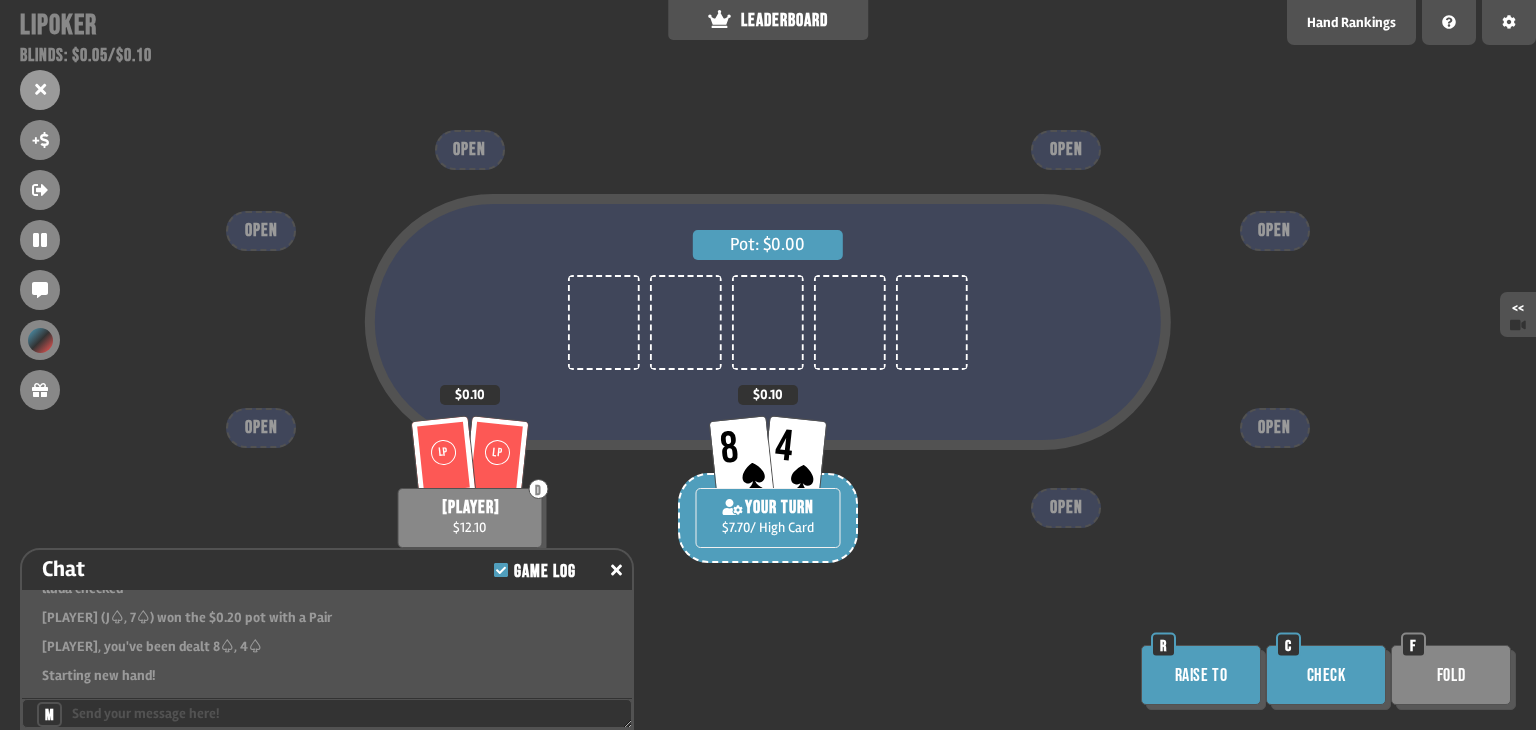 click on "Check" at bounding box center (1326, 675) 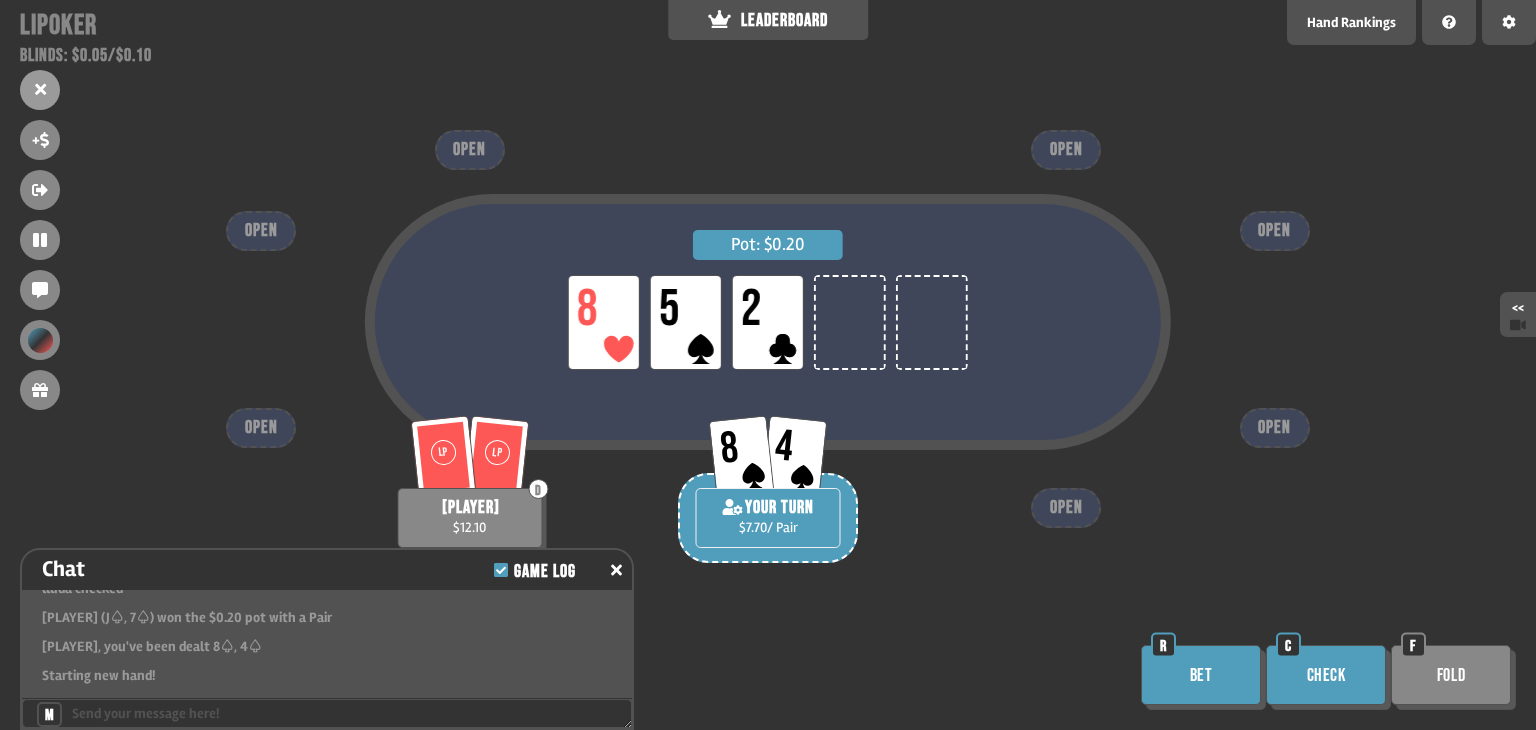 click on "Bet" at bounding box center [1201, 675] 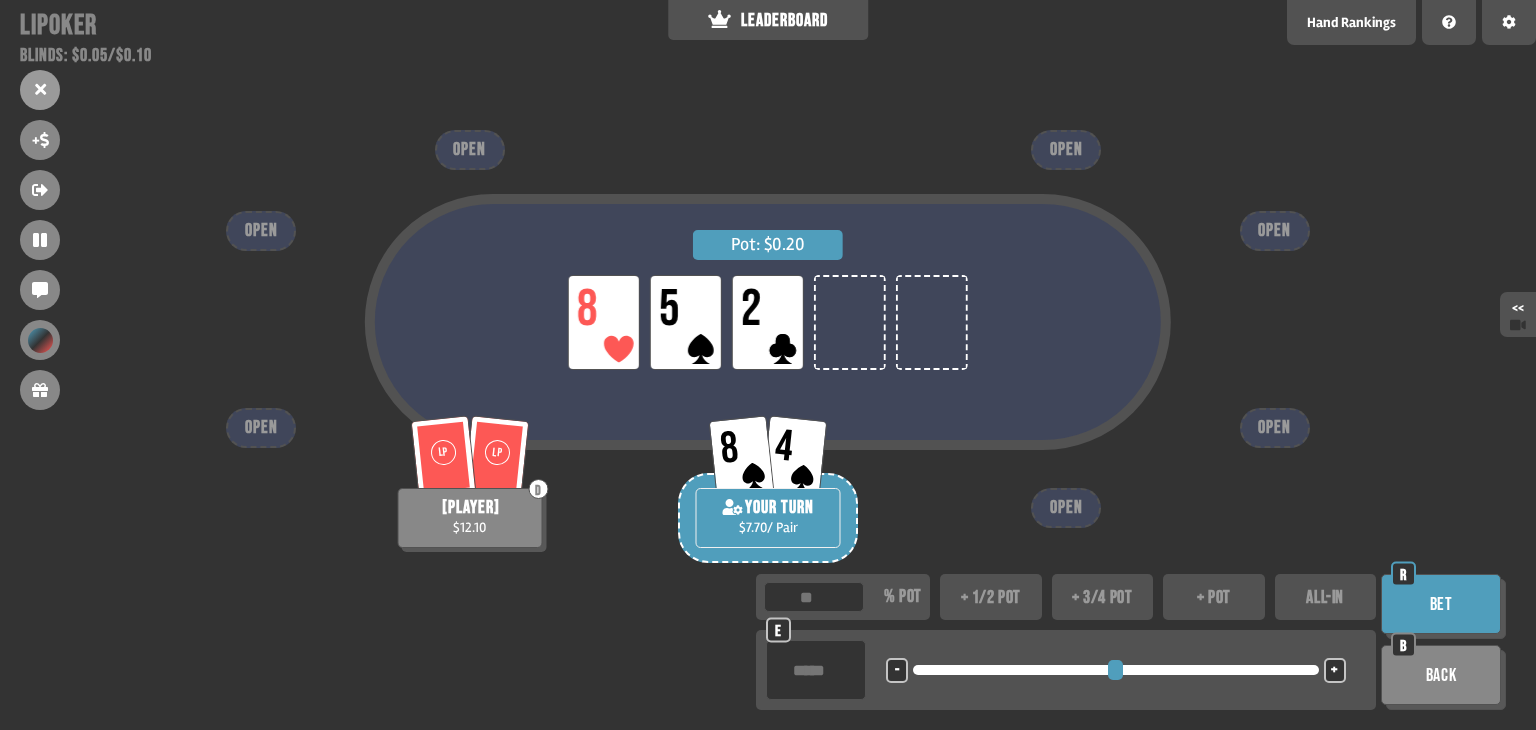 click at bounding box center (816, 670) 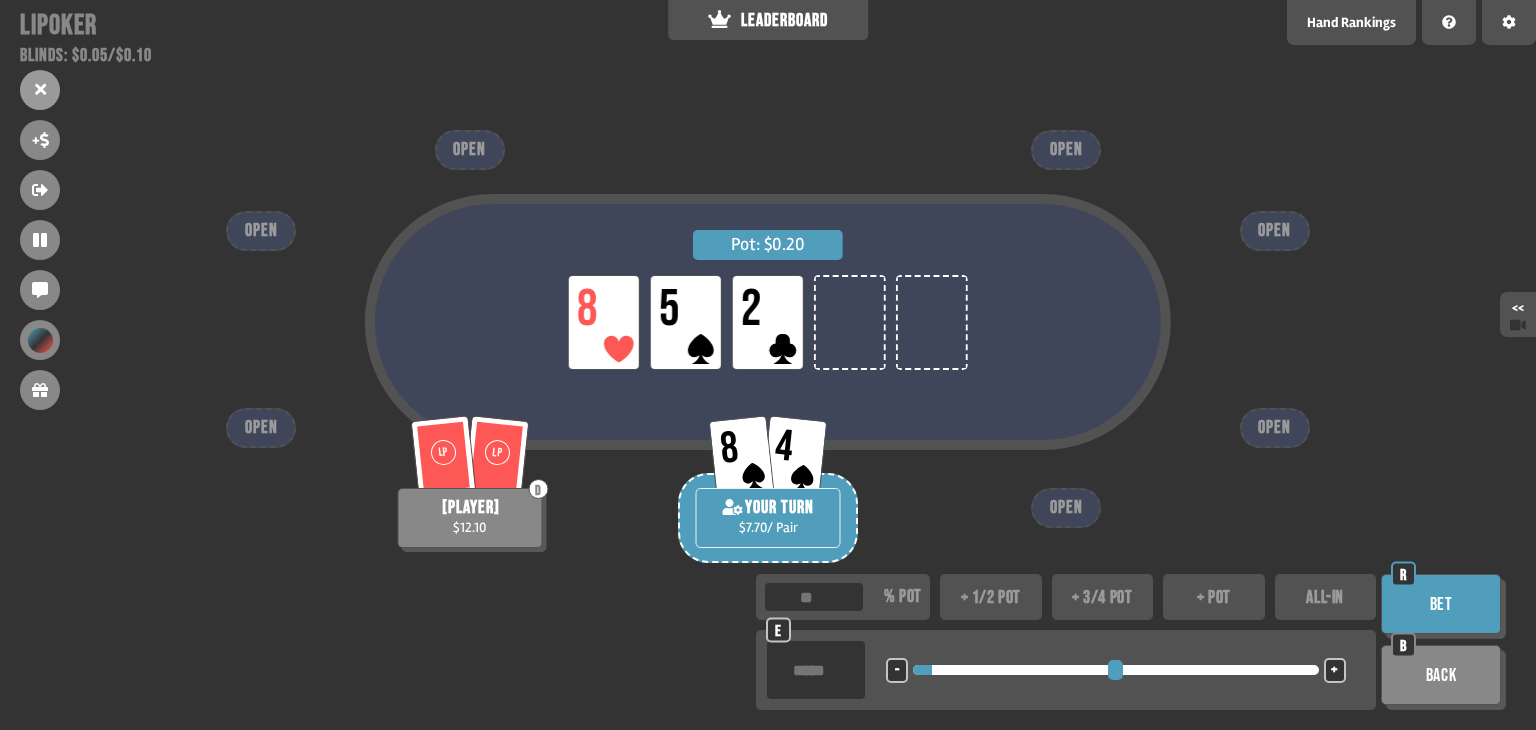 type on "****" 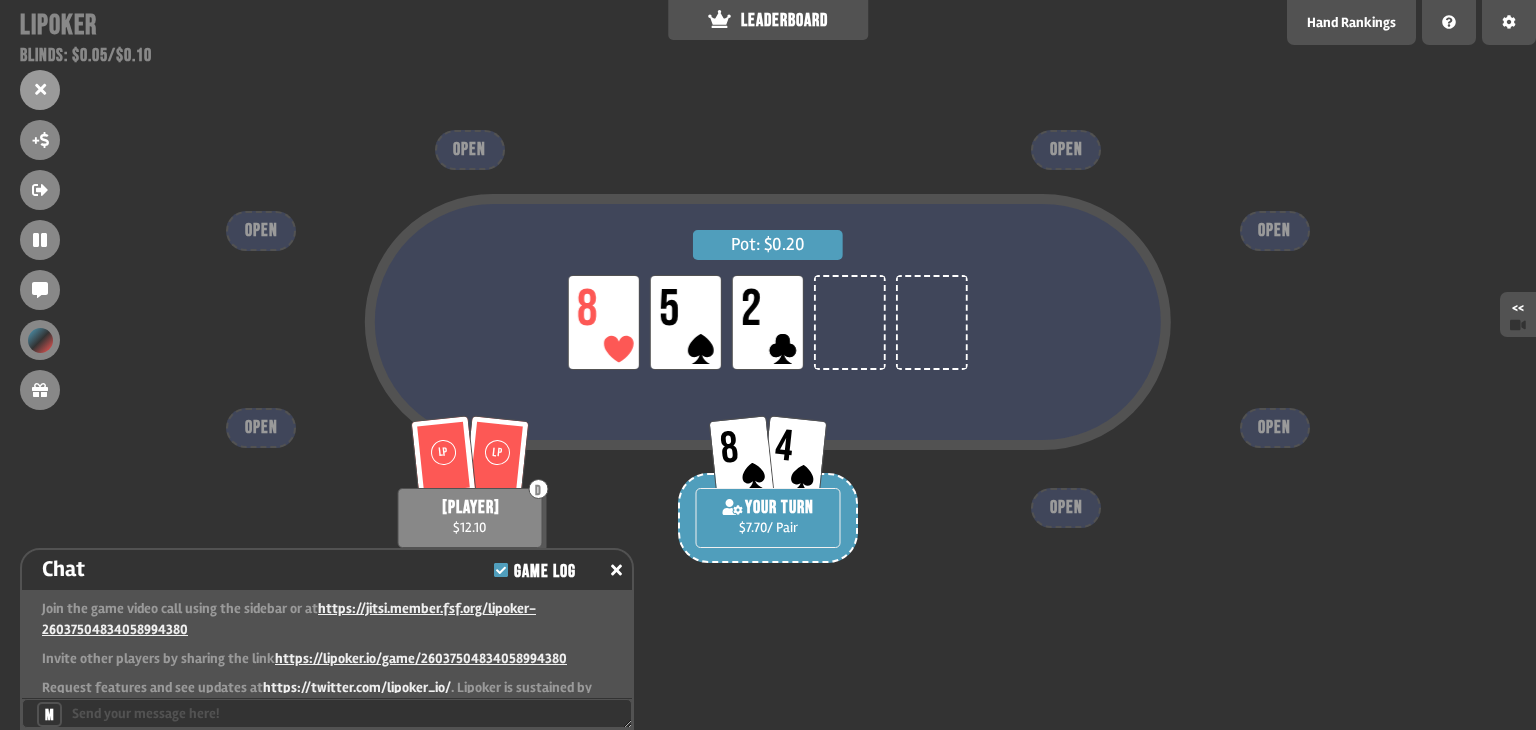 scroll, scrollTop: 1483, scrollLeft: 0, axis: vertical 